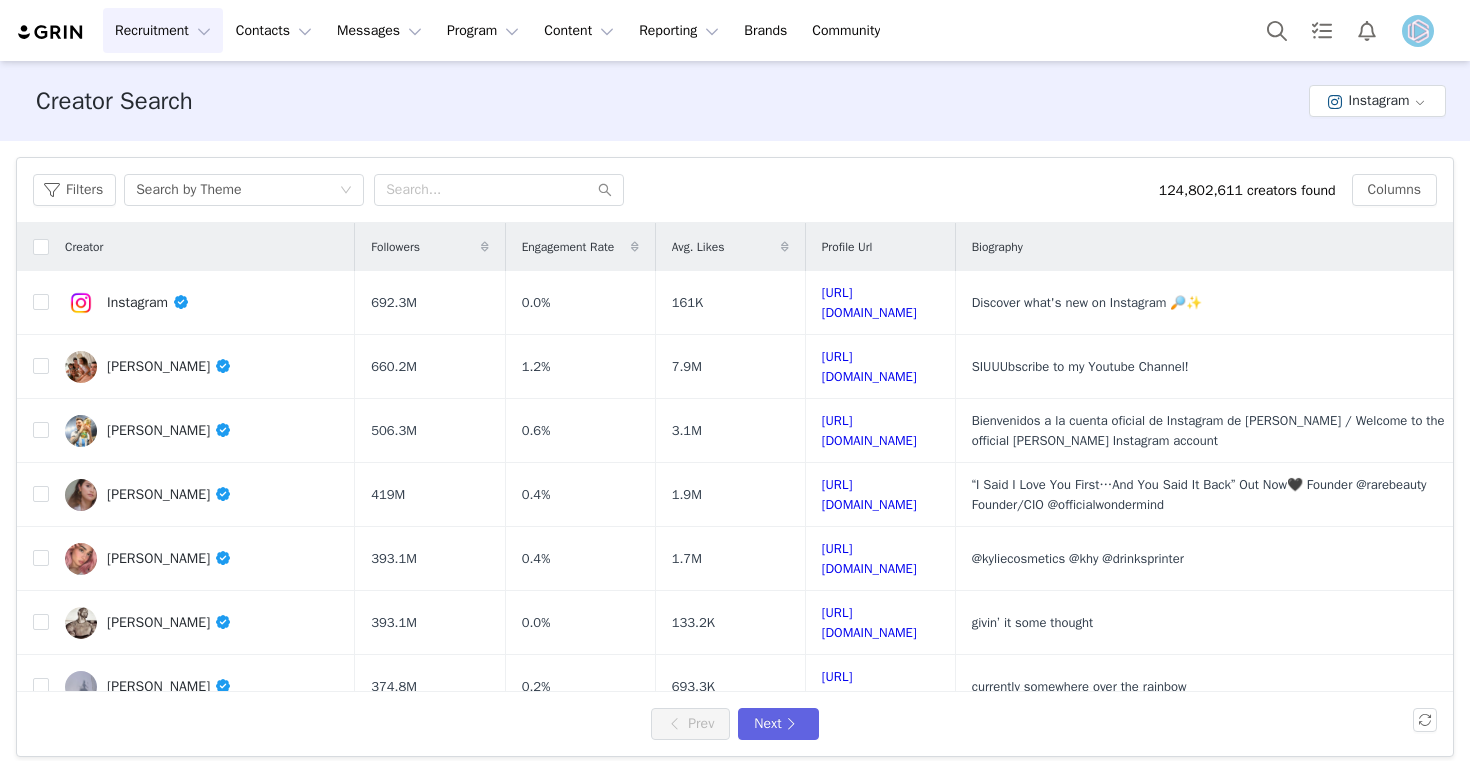 scroll, scrollTop: 0, scrollLeft: 0, axis: both 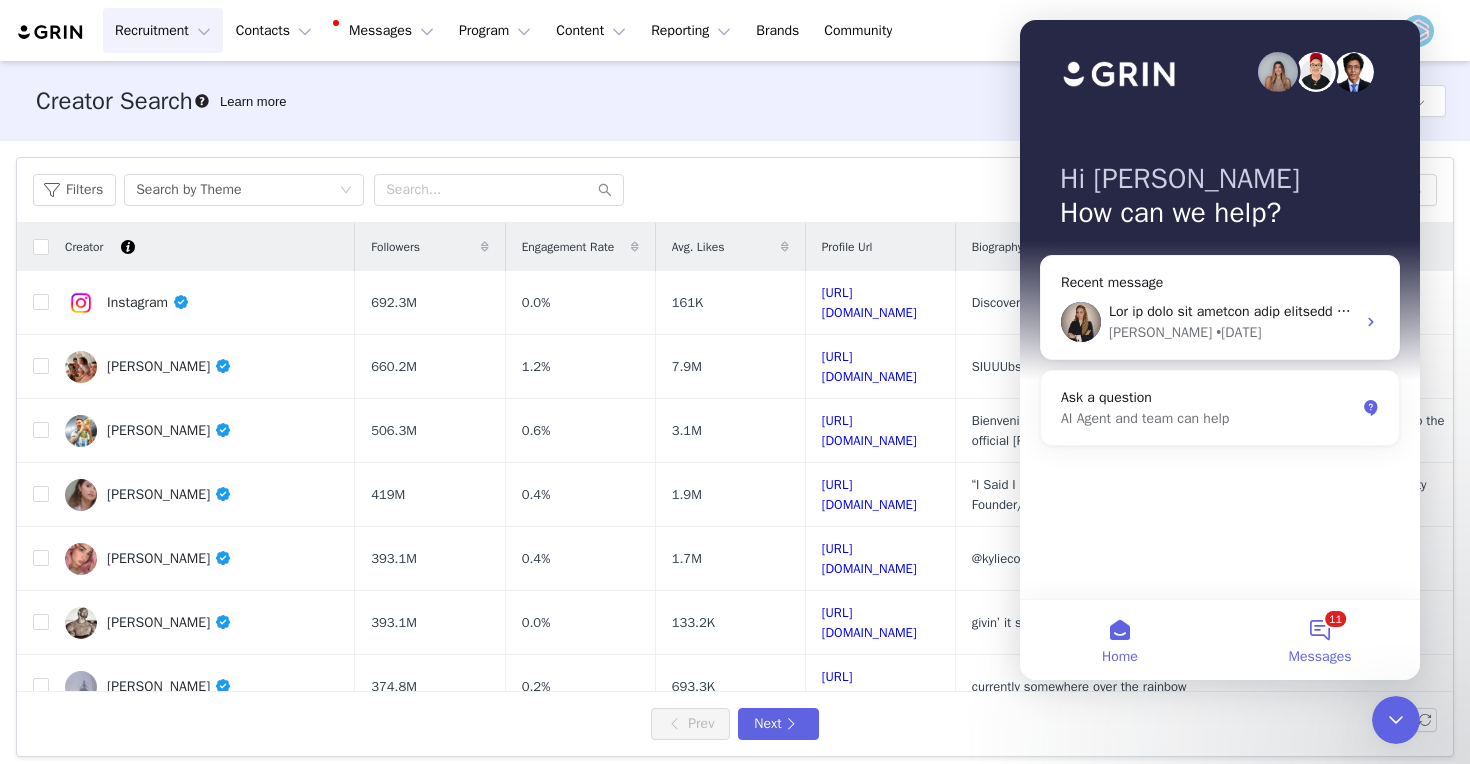 click on "11 Messages" at bounding box center [1320, 640] 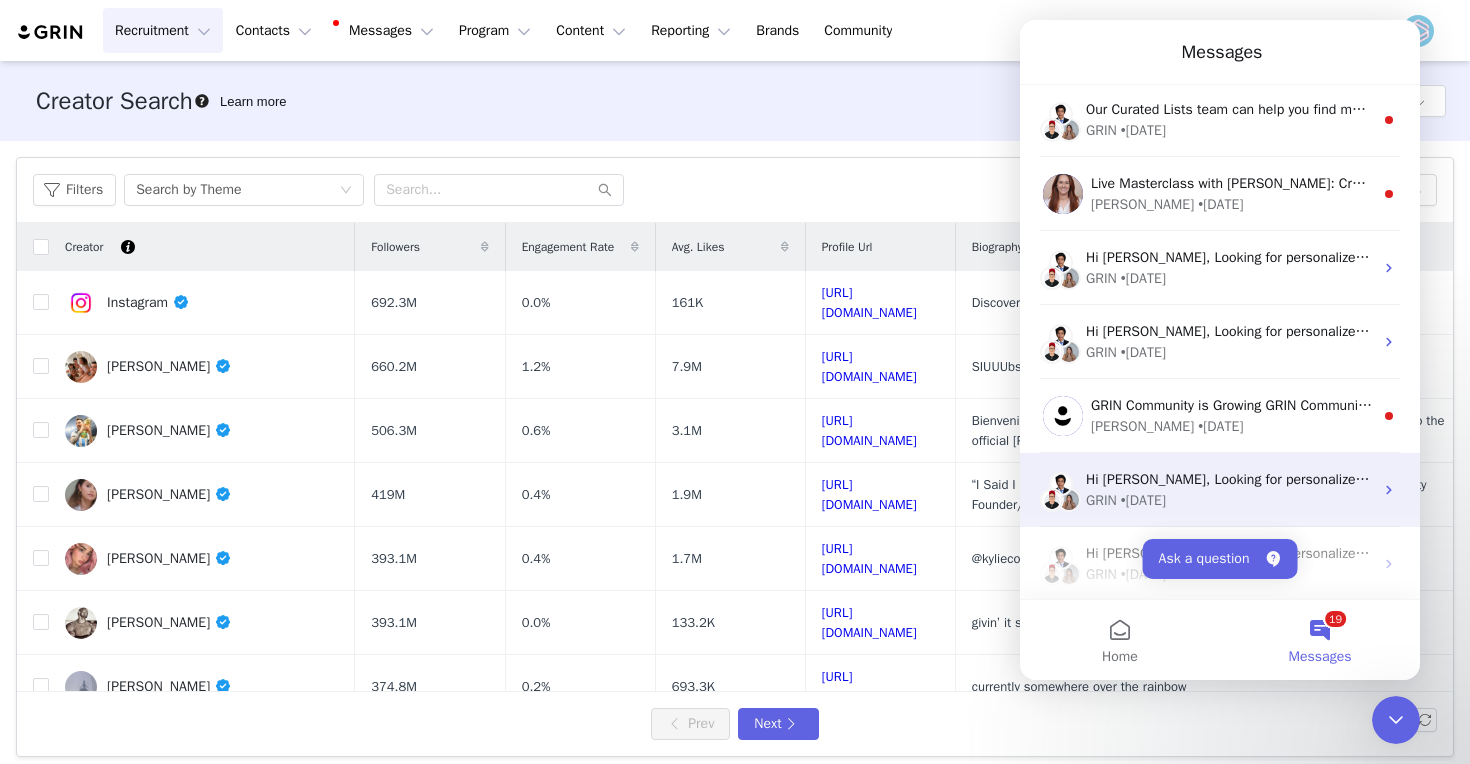 scroll, scrollTop: 1786, scrollLeft: 0, axis: vertical 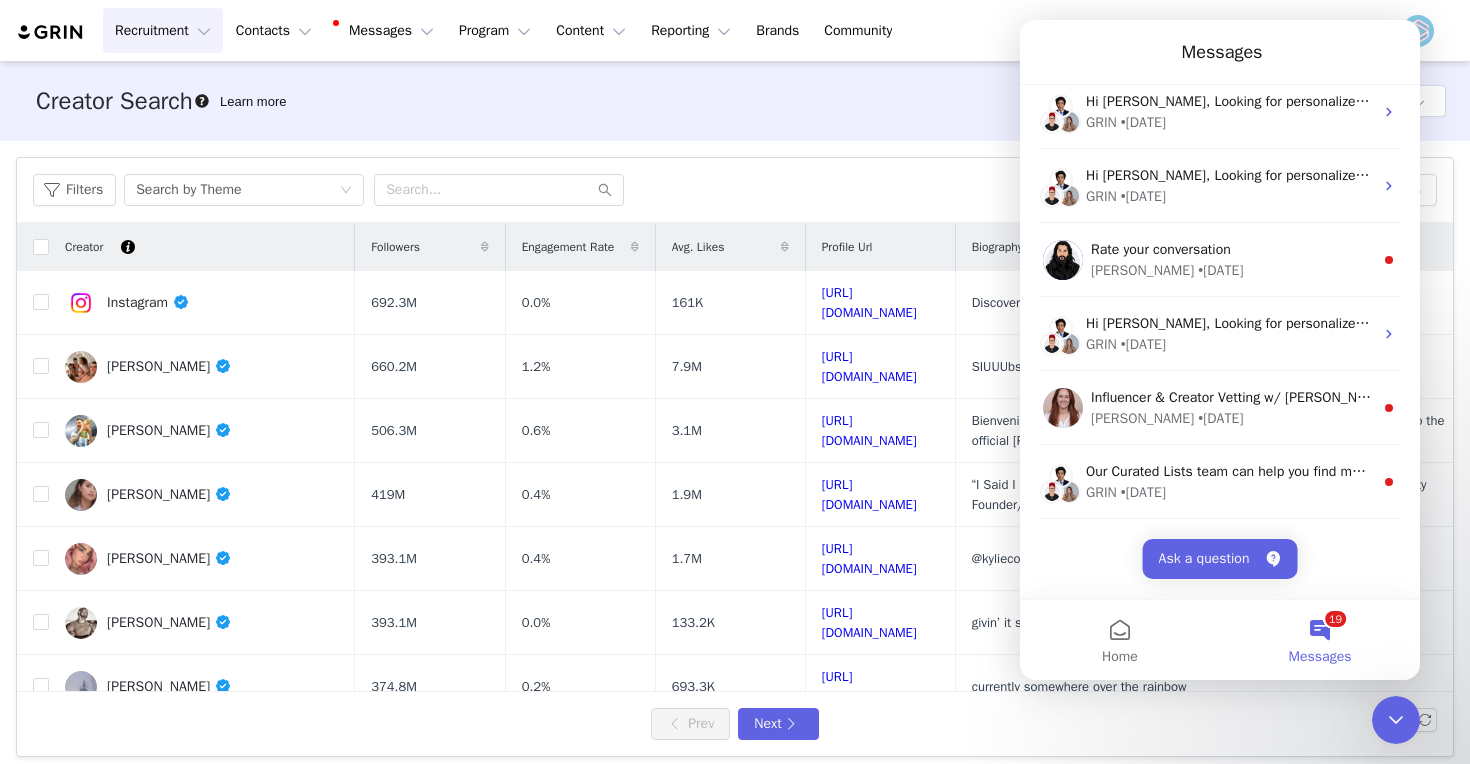click on "19 Messages" at bounding box center (1320, 640) 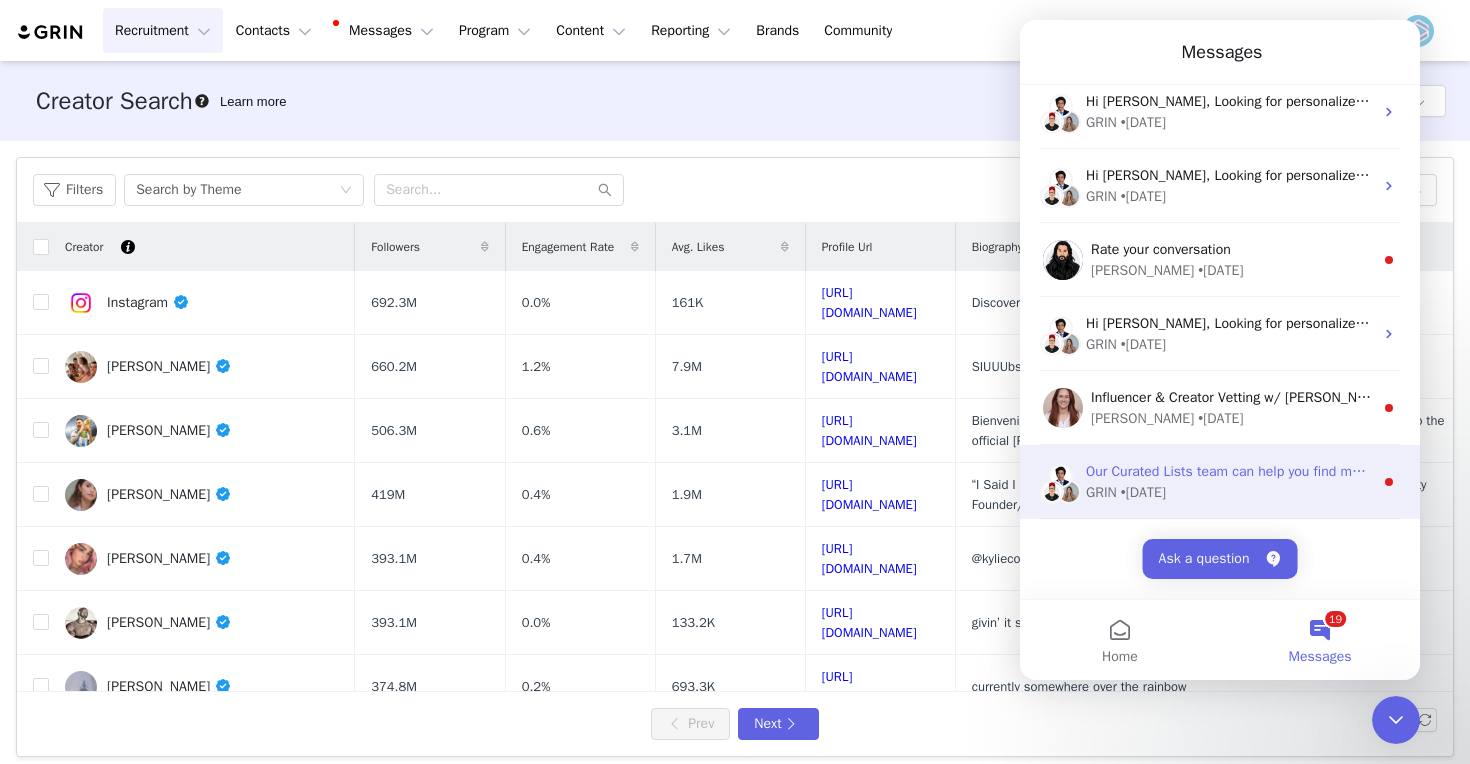 click on "Our Curated Lists team can help you find more creators! Our team of prospect-sourcing experts are available as part of your GRIN account.  After you send us your order: 1. Our sourcing team reviews your submission and begins searching directly on social platforms for prospects that meet your criteria. , 2. We automatically exclude creators that are already in your GRIN account., 3. When complete, the sourcing team uploads the list to your Prospects, where you can easily review your new creators." at bounding box center (2618, 471) 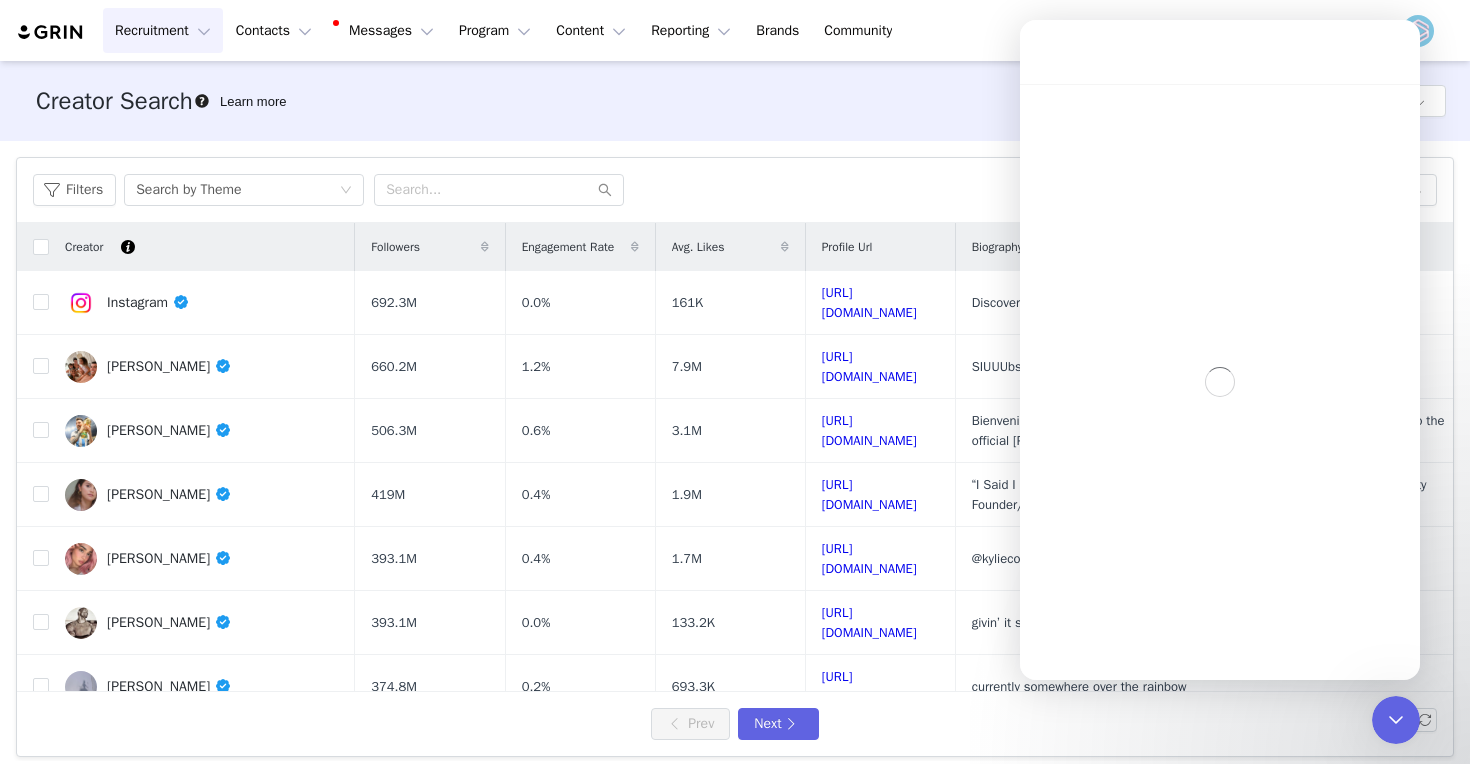 scroll, scrollTop: 1705, scrollLeft: 0, axis: vertical 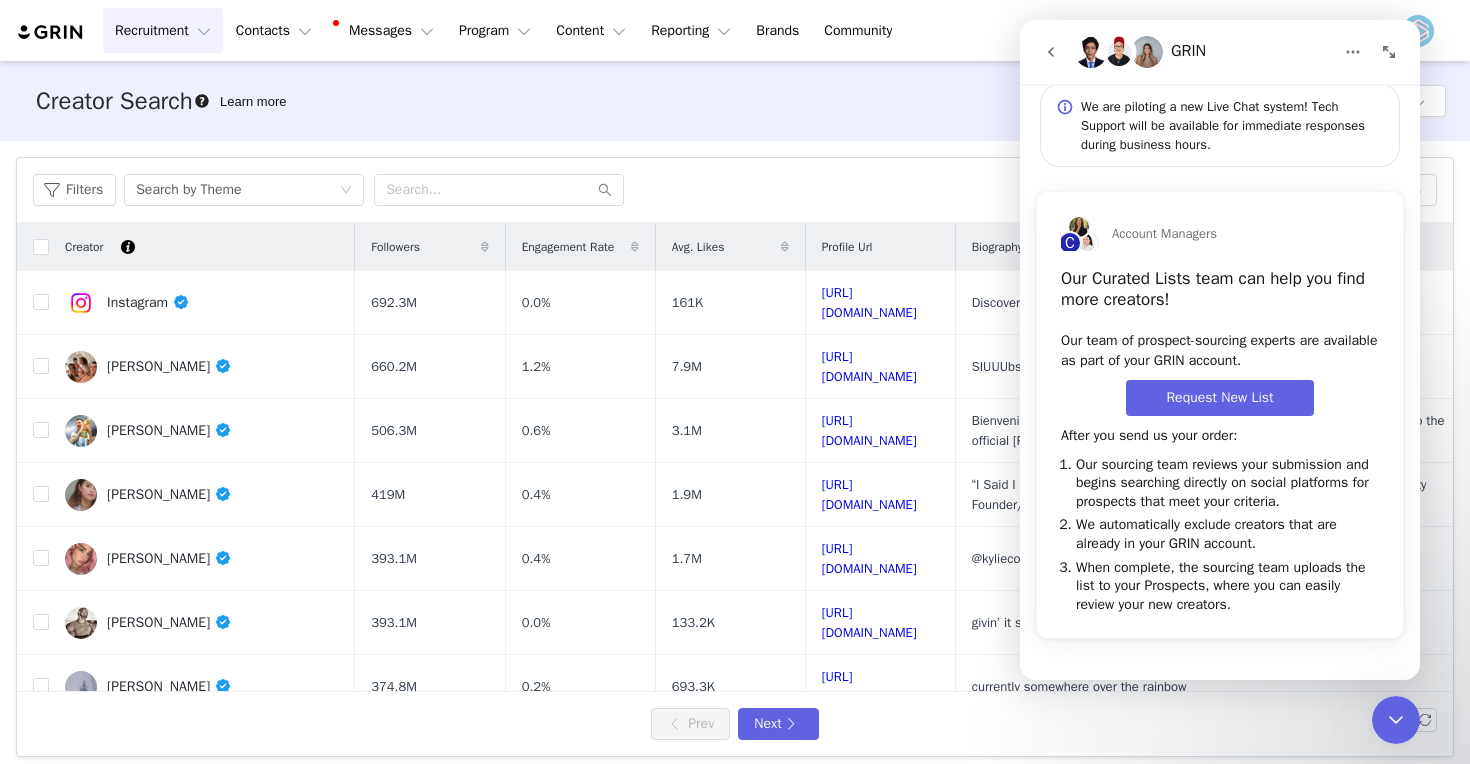click 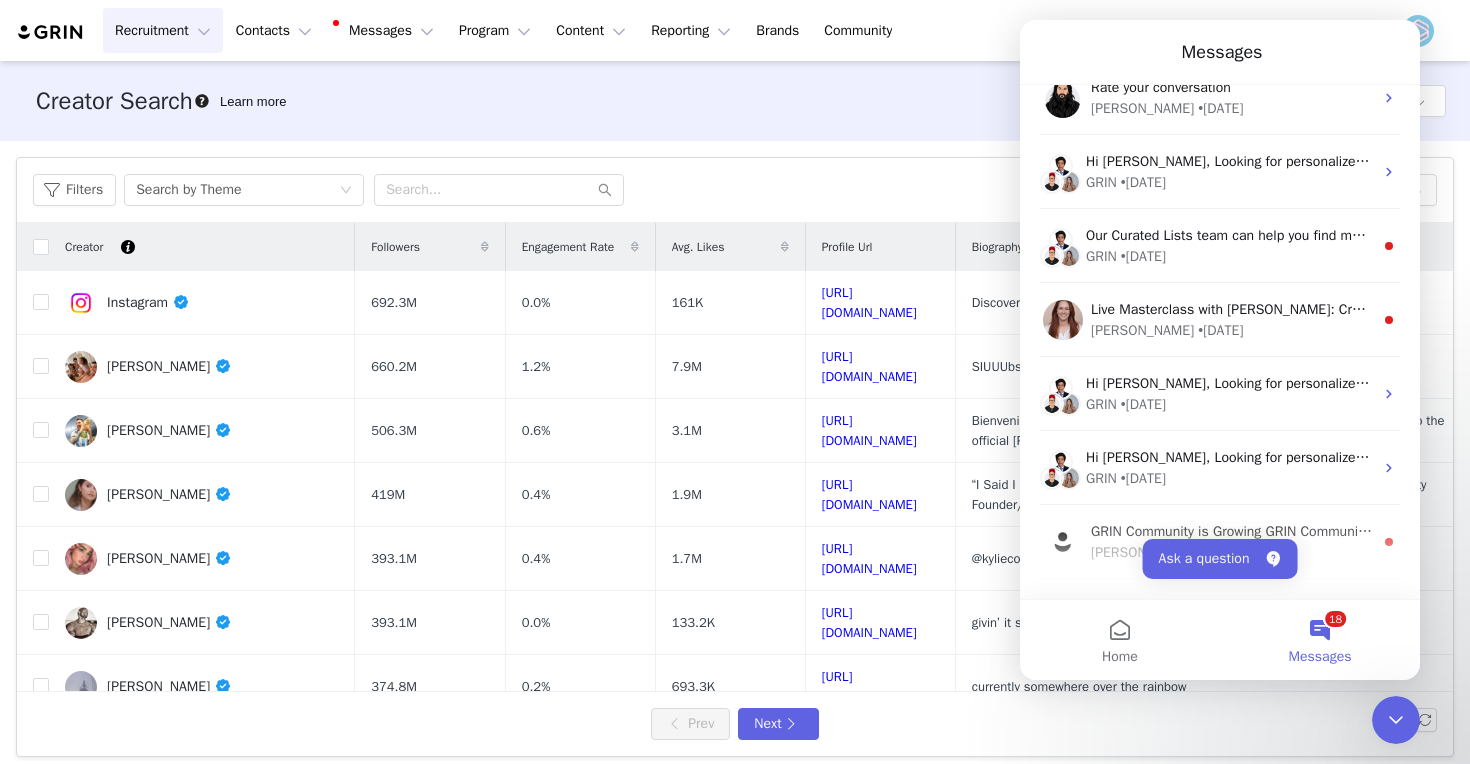 scroll, scrollTop: 0, scrollLeft: 0, axis: both 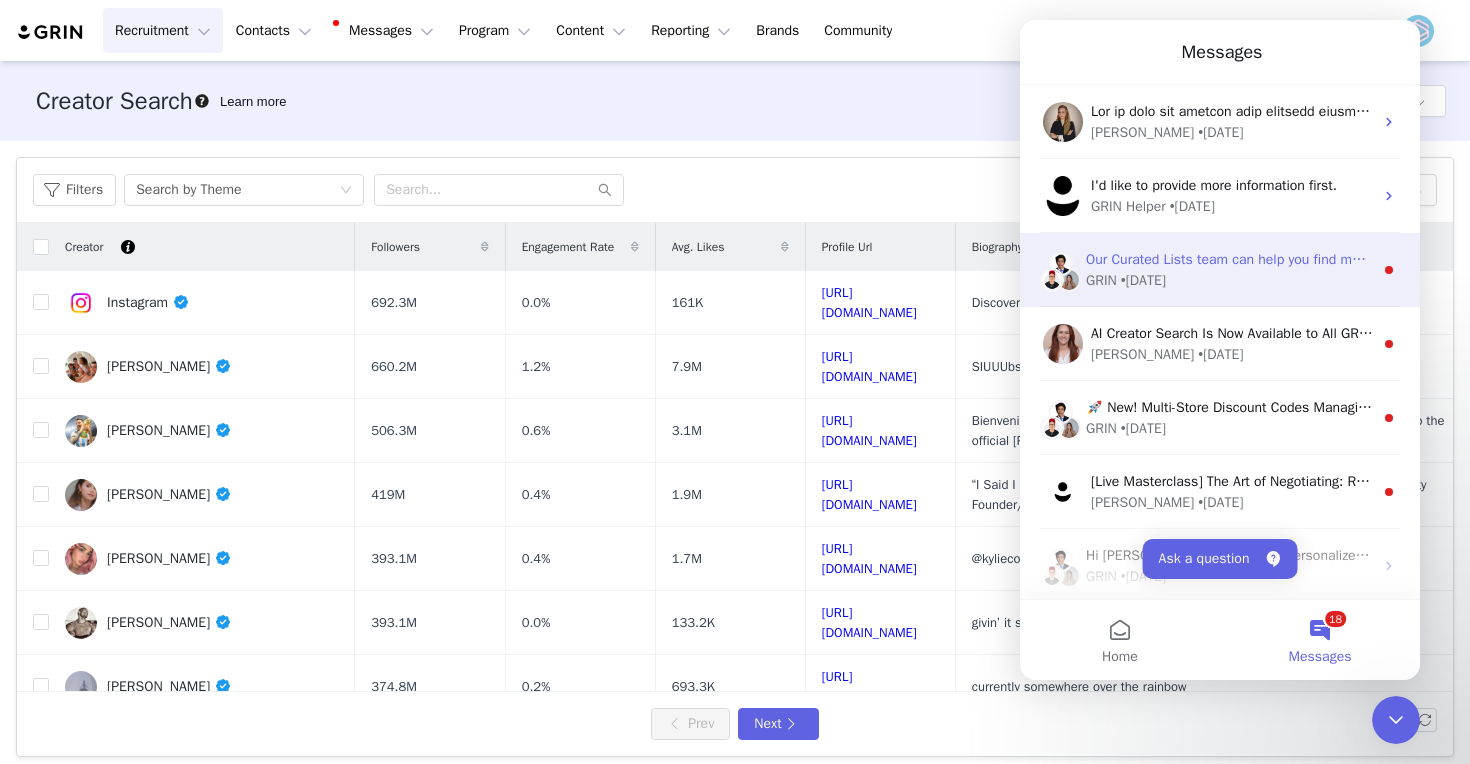 click on "Our Curated Lists team can help you find more creators! Our team of prospect-sourcing experts are available as part of your GRIN account.  After you send us your order: 1. Our sourcing team reviews your submission and begins searching directly on social platforms for prospects that meet your criteria. , 2. We automatically exclude creators that are already in your GRIN account., 3. When complete, the sourcing team uploads the list to your Prospects, where you can easily review your new creators." at bounding box center (2618, 259) 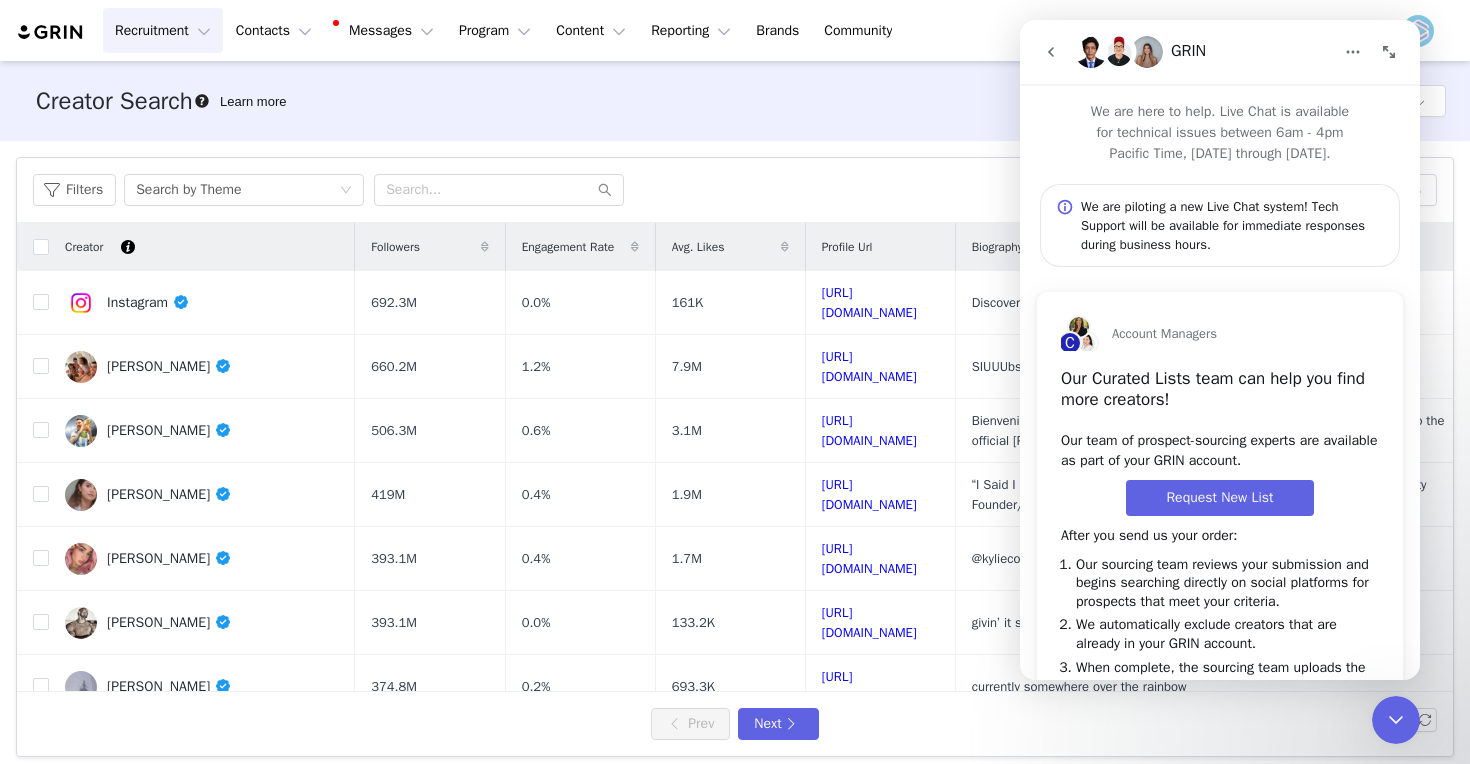 scroll, scrollTop: 100, scrollLeft: 0, axis: vertical 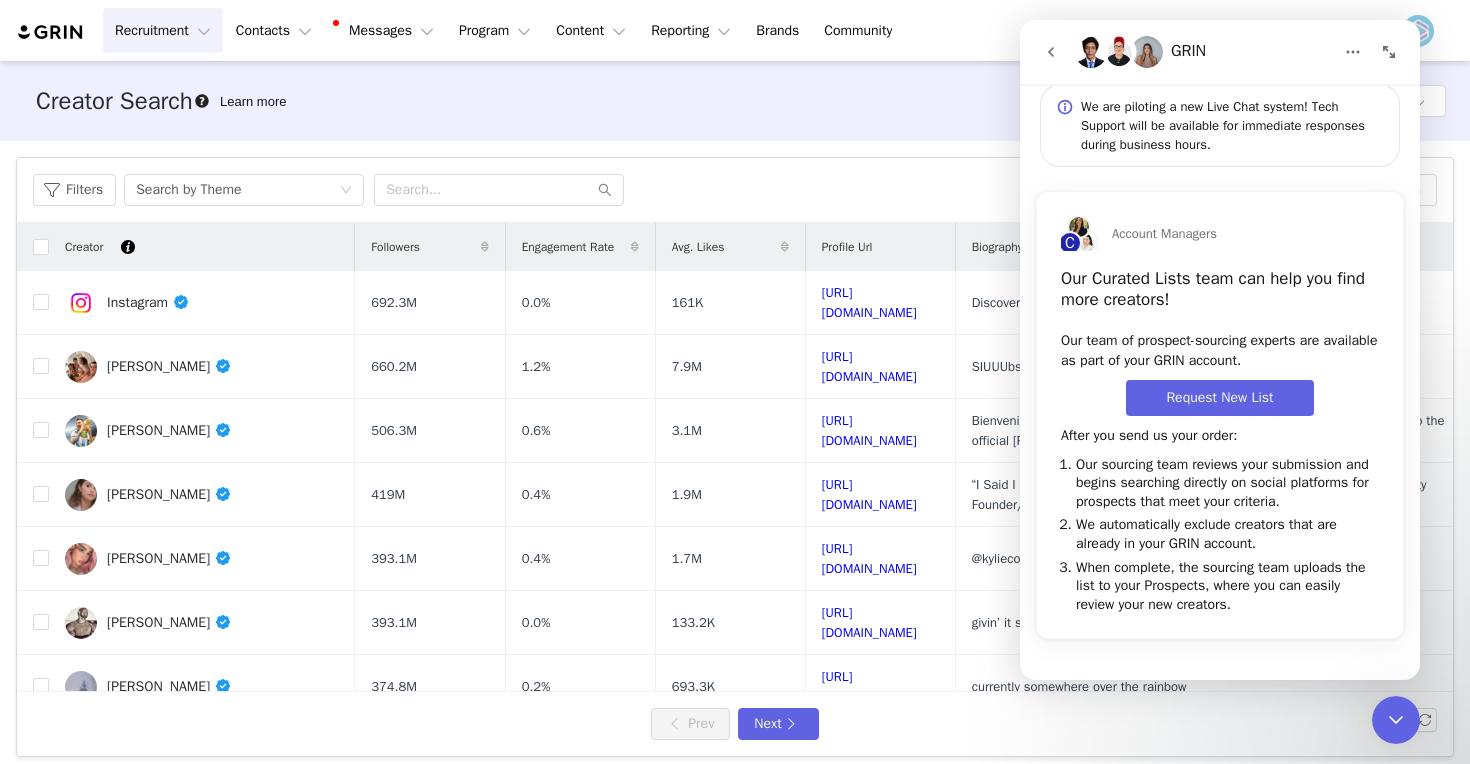 click on "Request New List" at bounding box center (1219, 397) 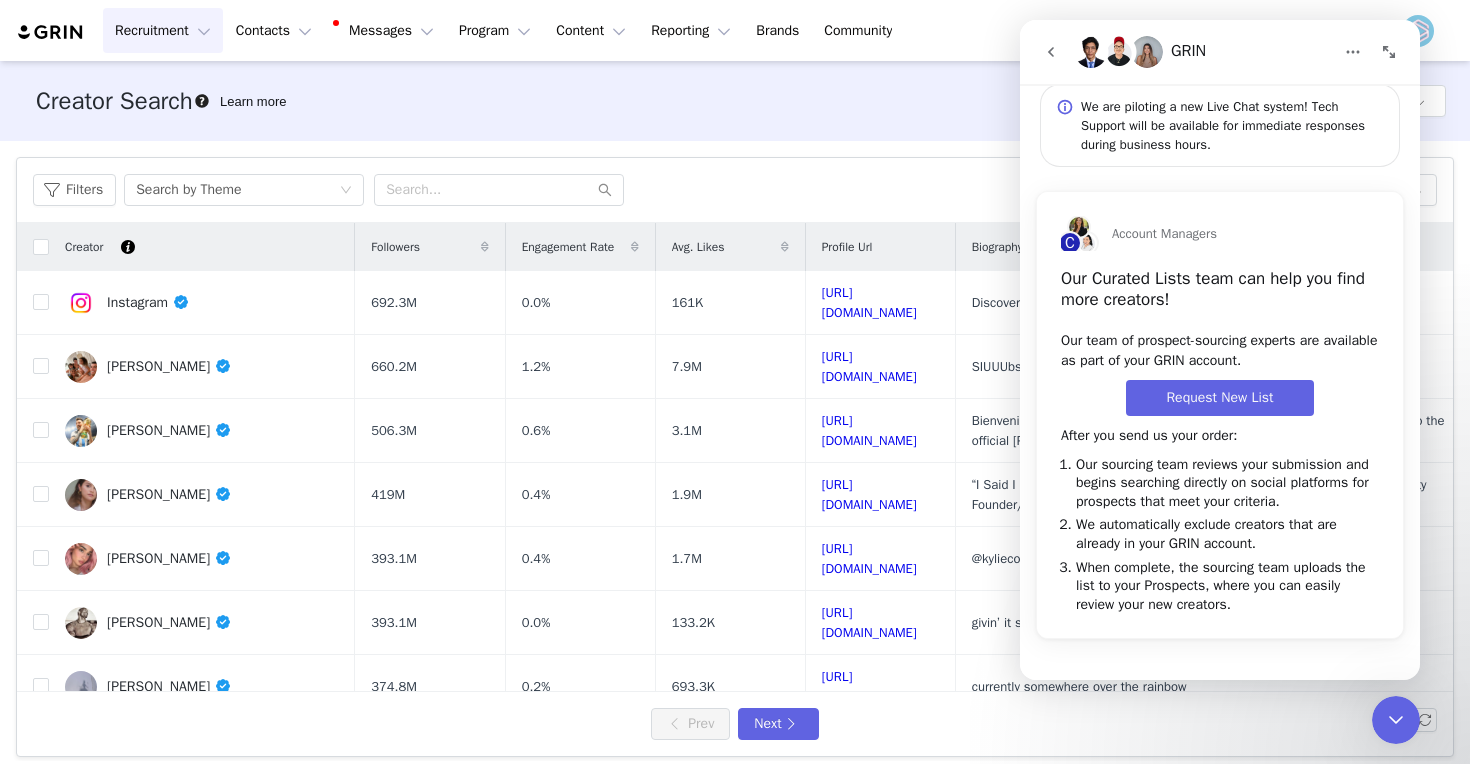 click 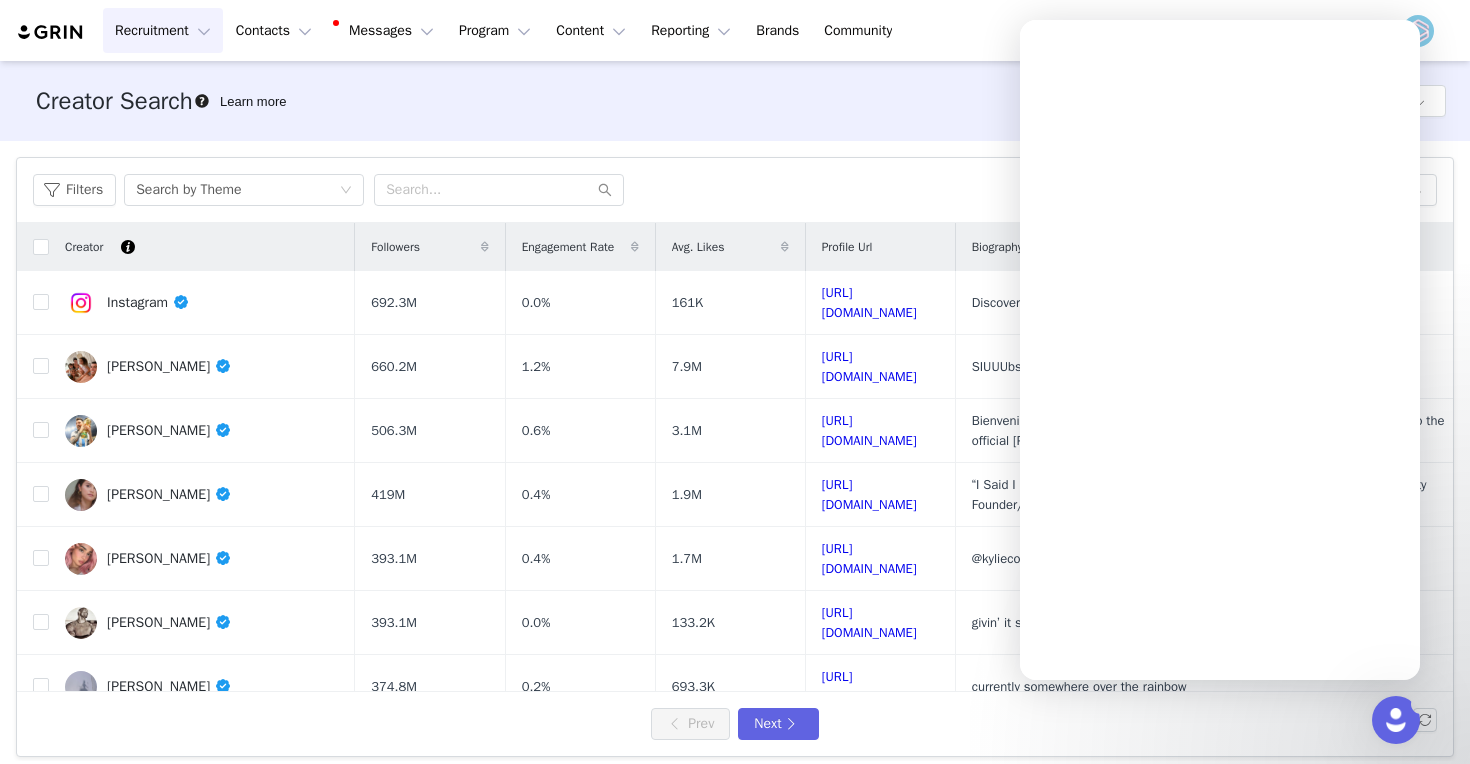 scroll, scrollTop: 0, scrollLeft: 0, axis: both 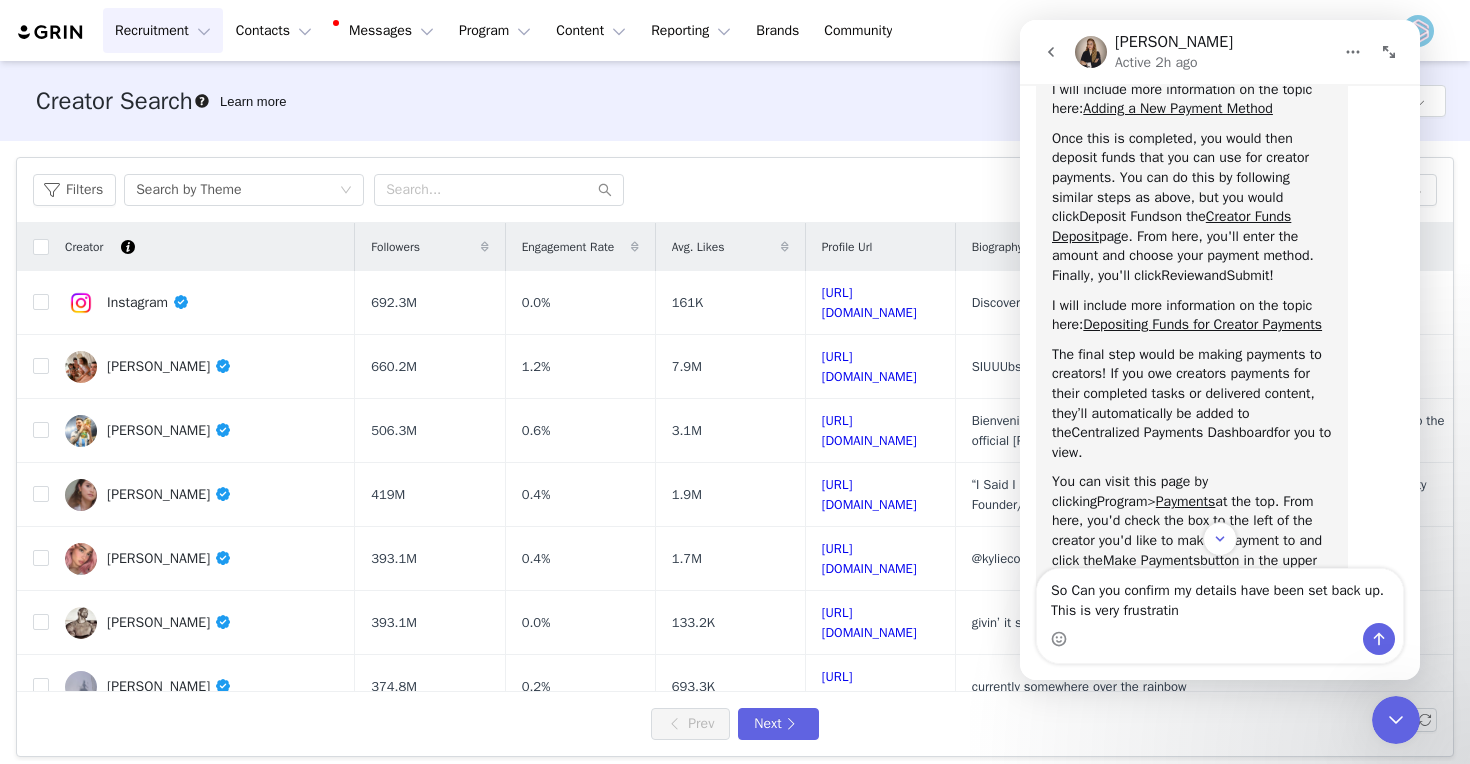 type on "So Can you confirm my details have been set back up. This is very frustrating" 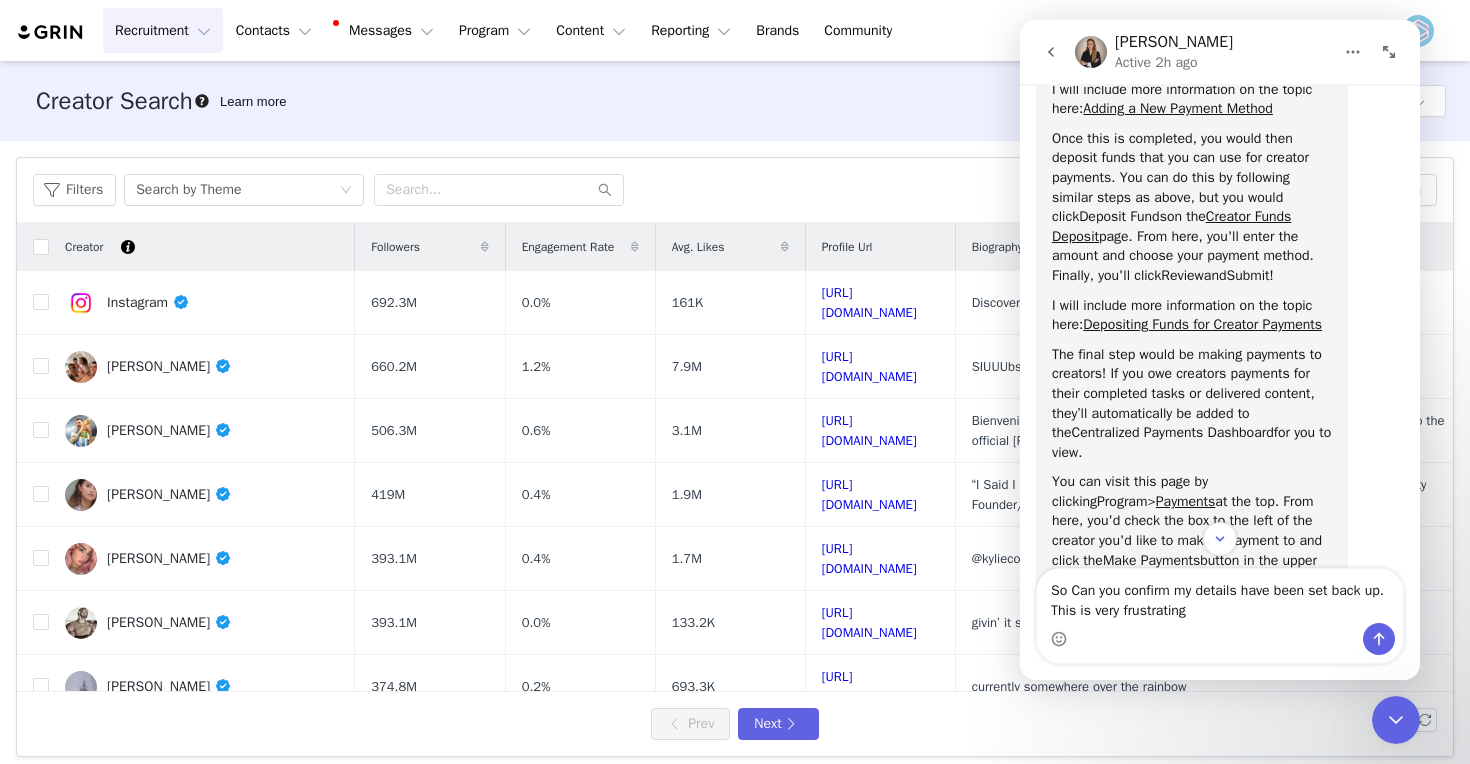 type 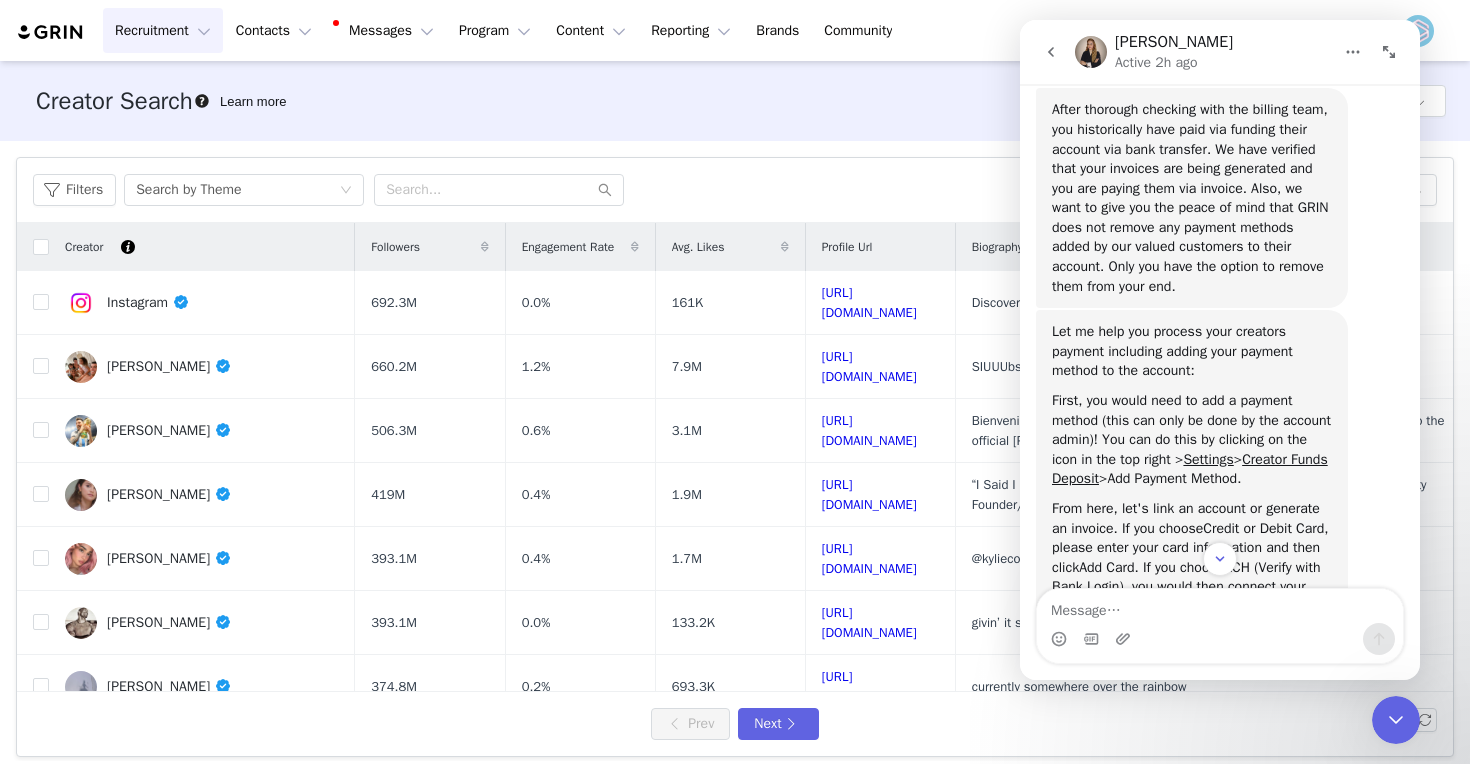 scroll, scrollTop: 7143, scrollLeft: 0, axis: vertical 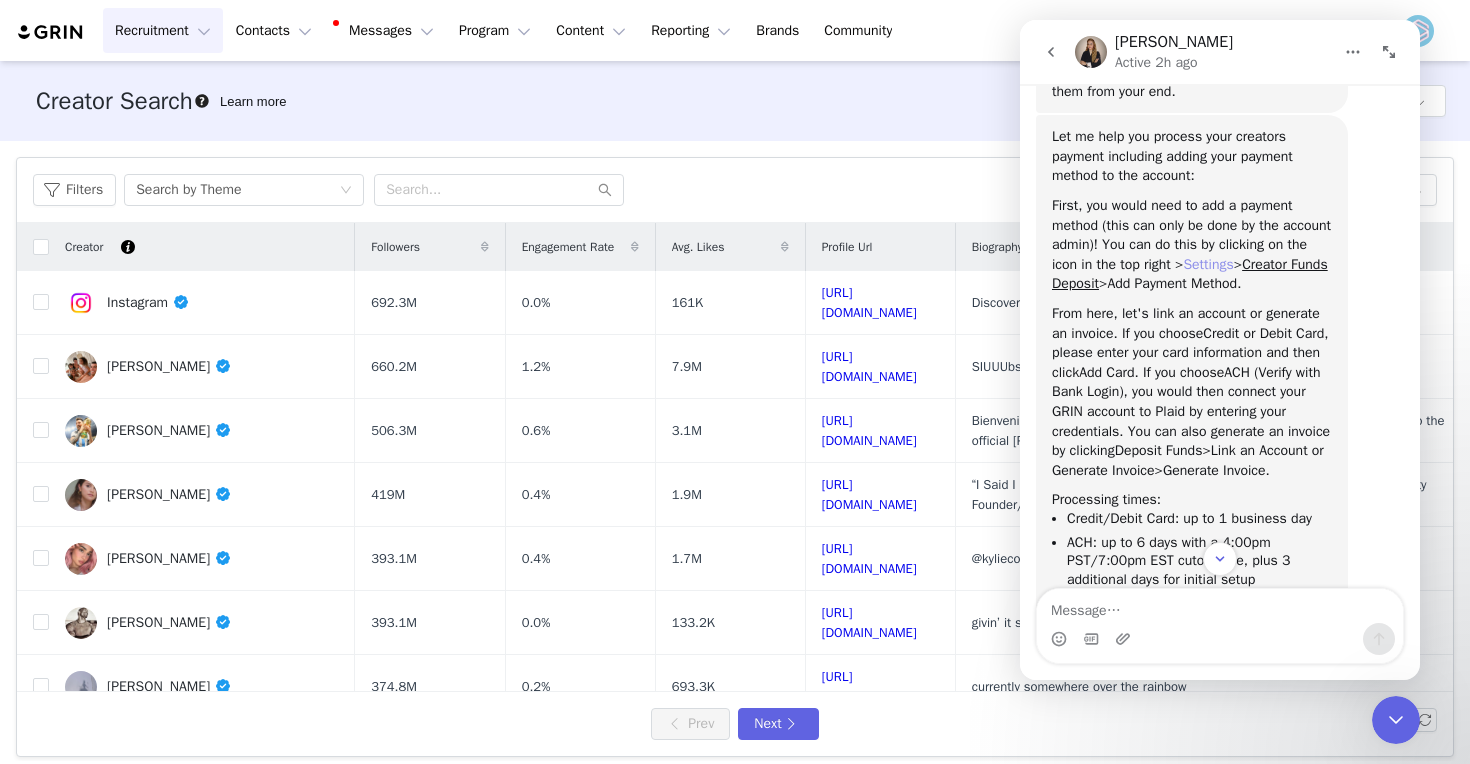 click on "Settings" at bounding box center [1208, 264] 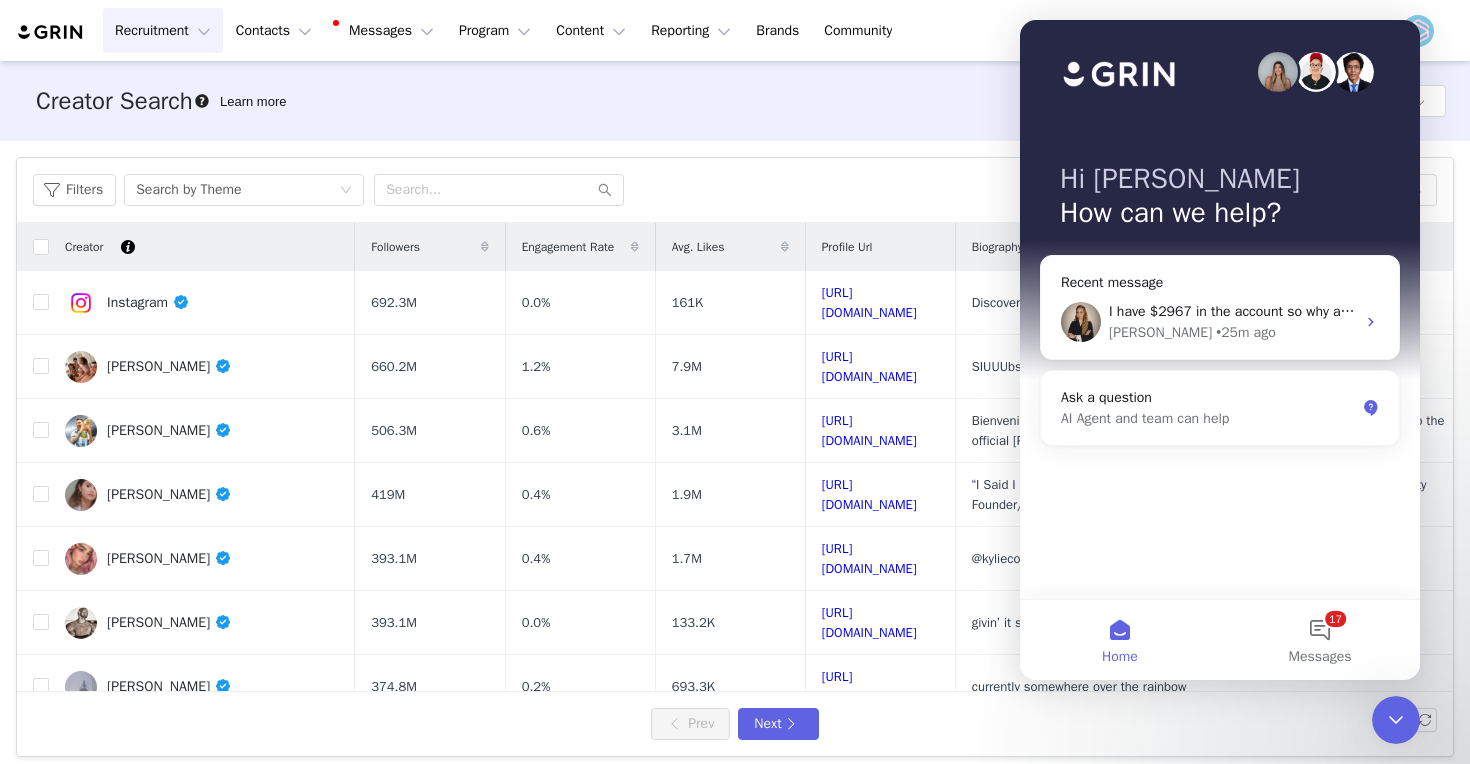 click 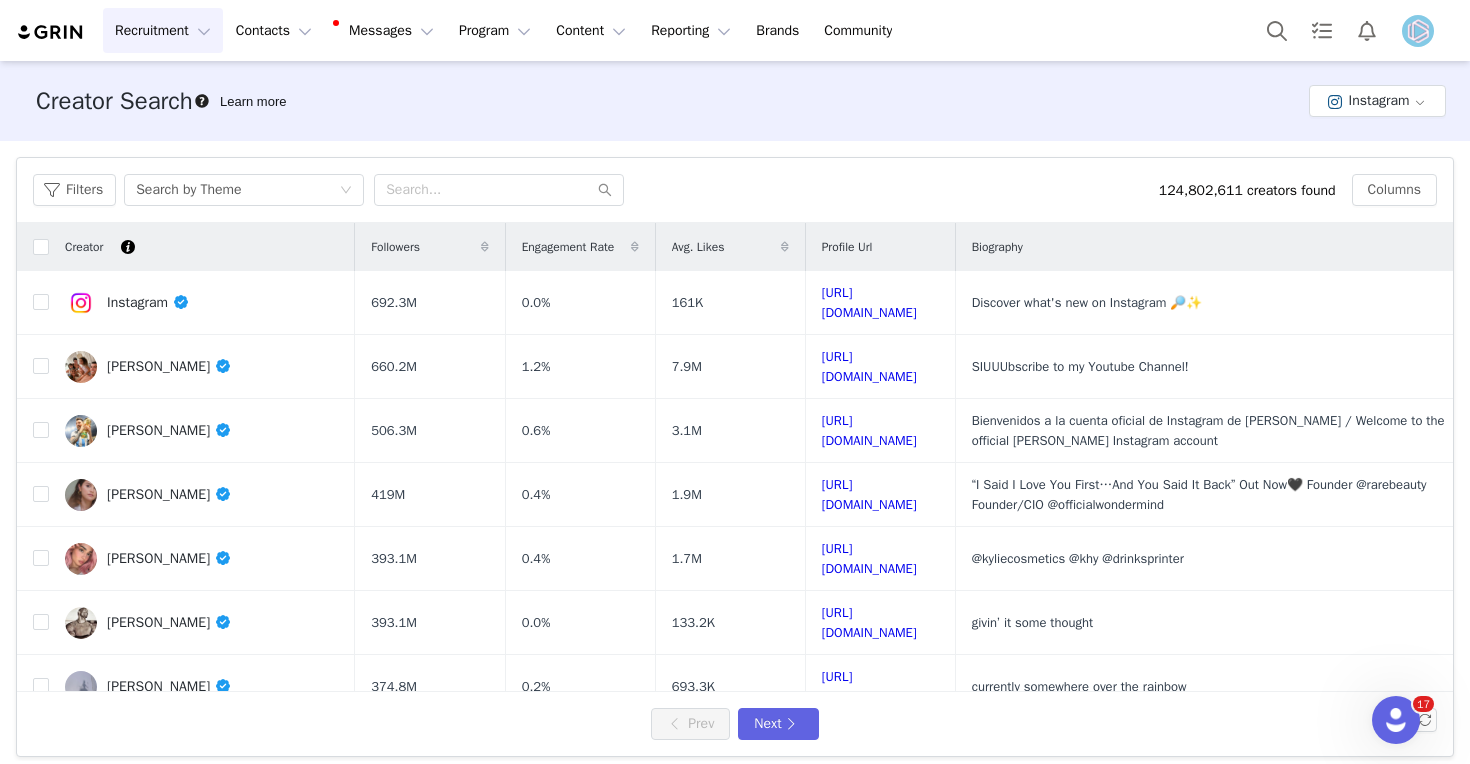 click at bounding box center (51, 32) 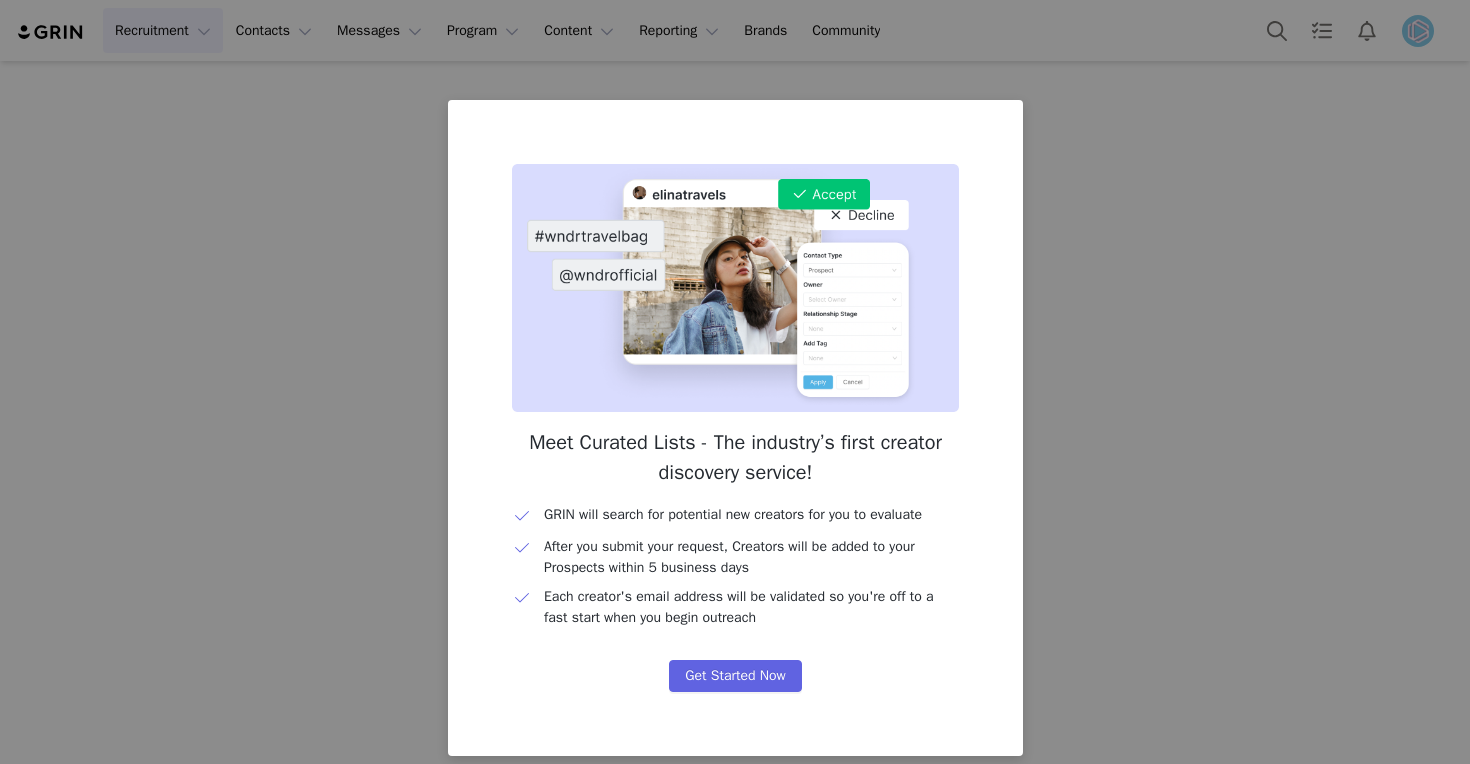 scroll, scrollTop: 0, scrollLeft: 0, axis: both 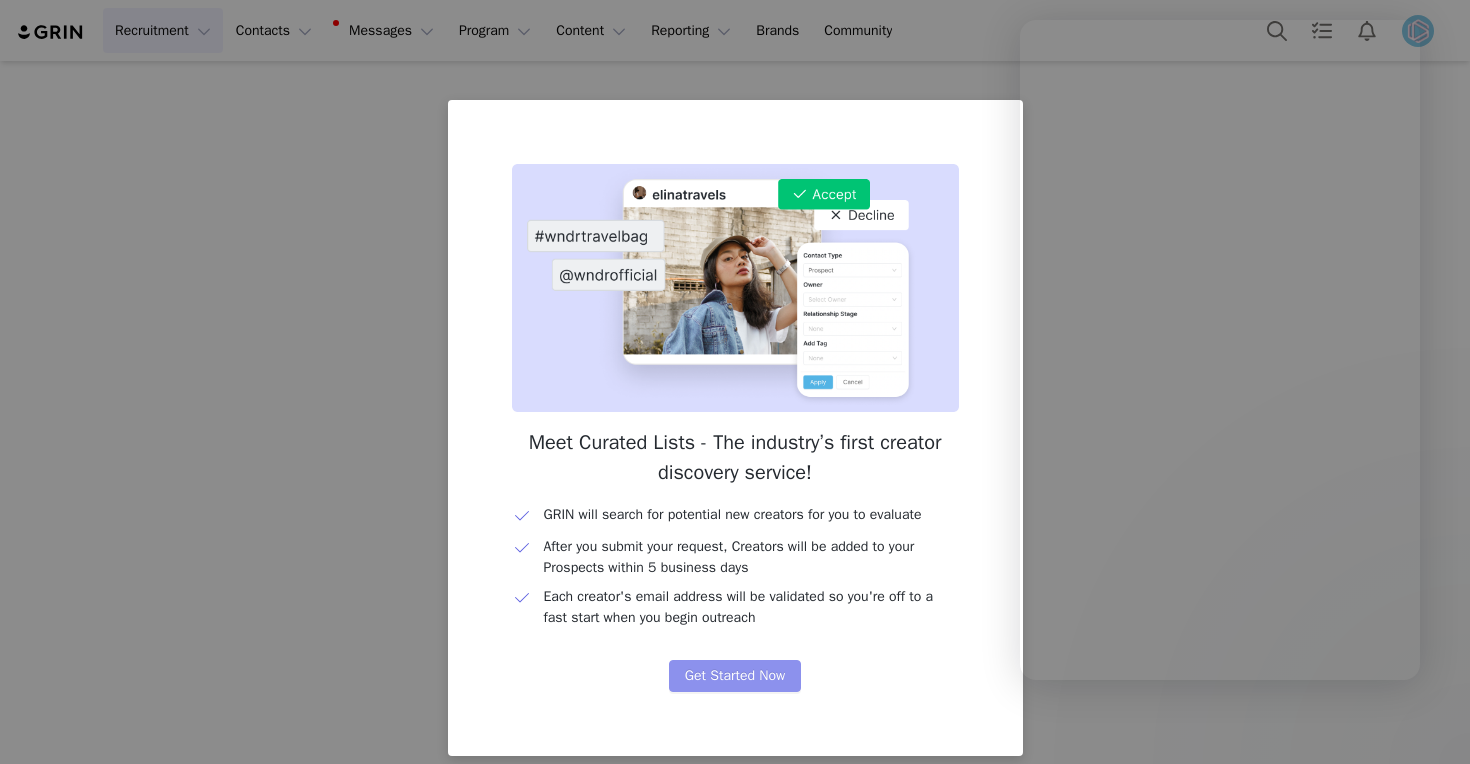 click on "Get Started Now" at bounding box center [735, 676] 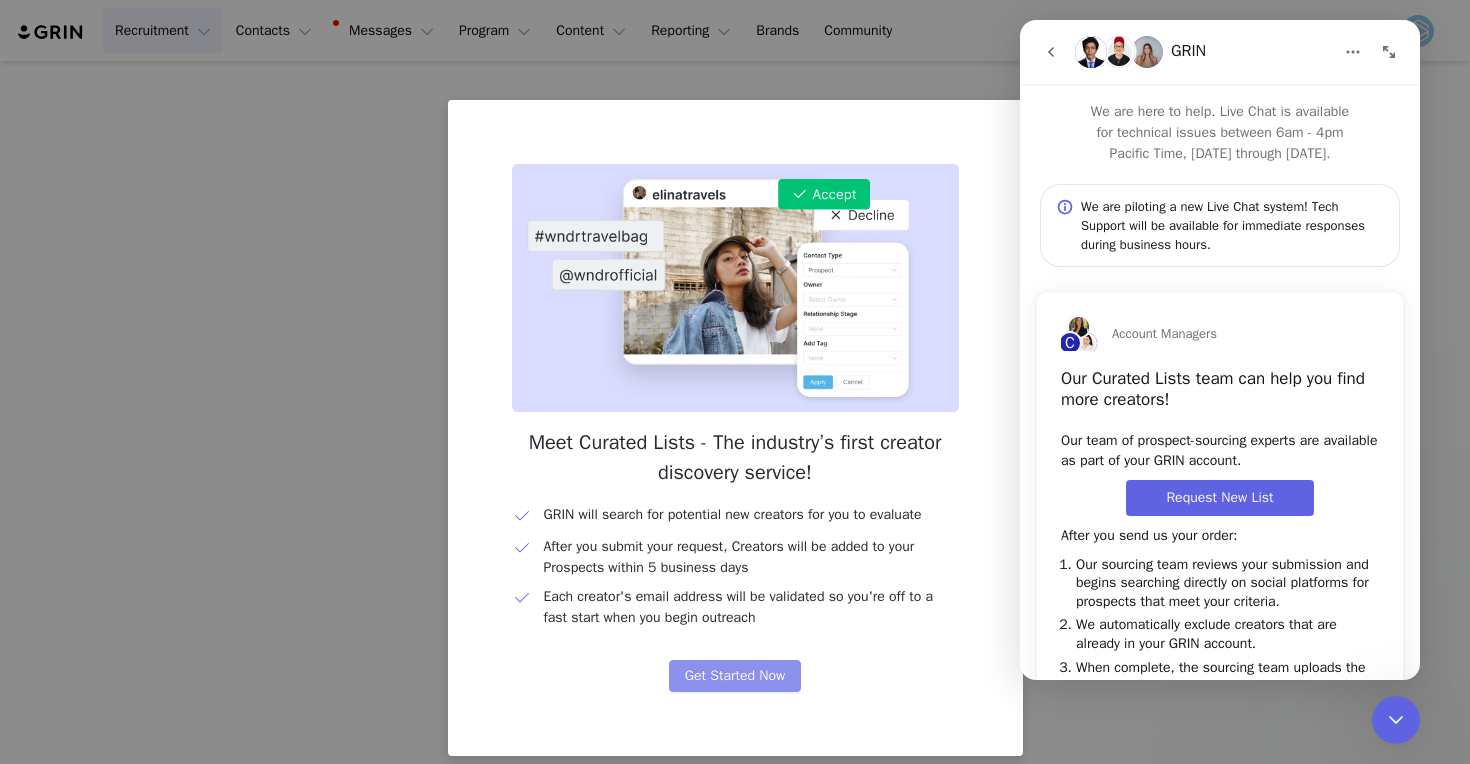 scroll, scrollTop: 0, scrollLeft: 0, axis: both 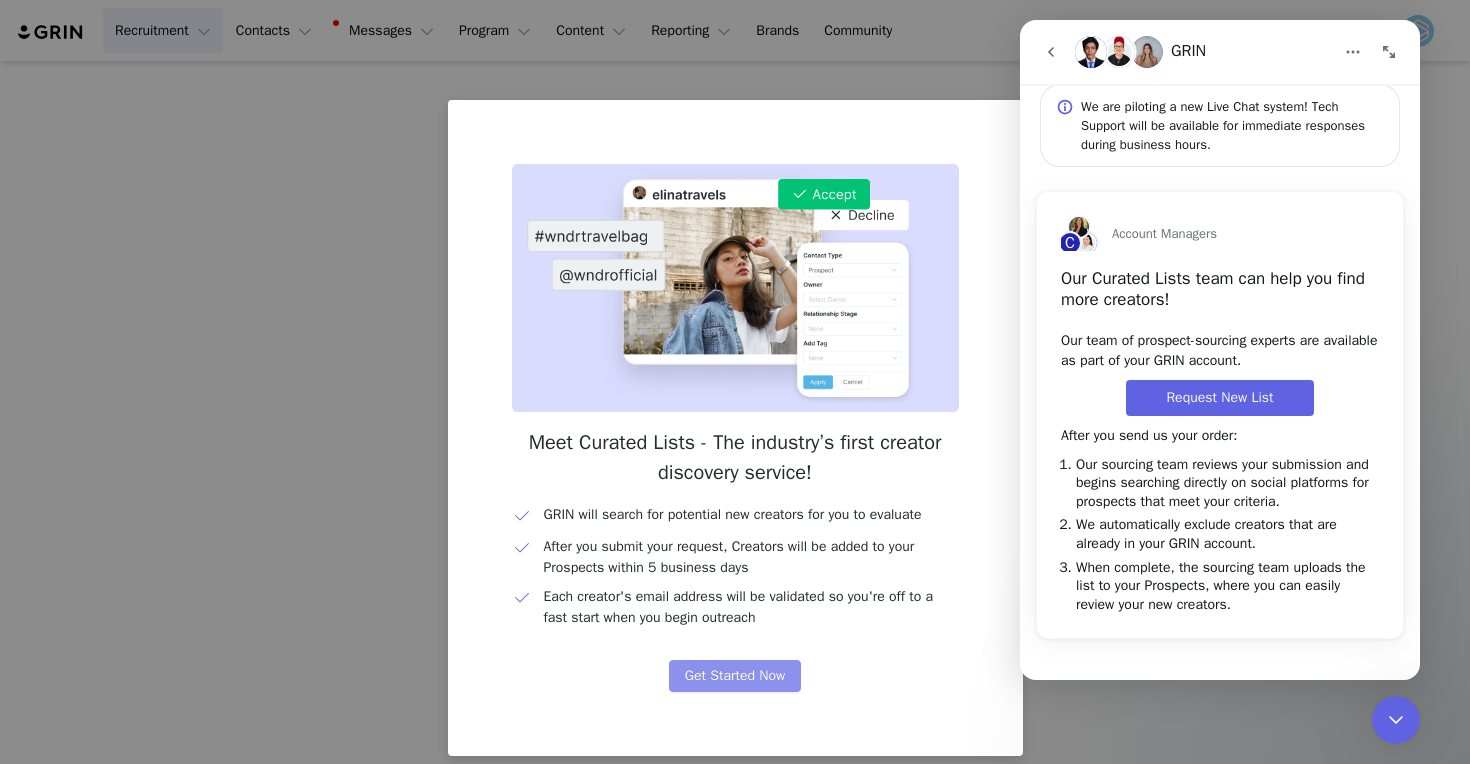 click on "Get Started Now" at bounding box center [735, 676] 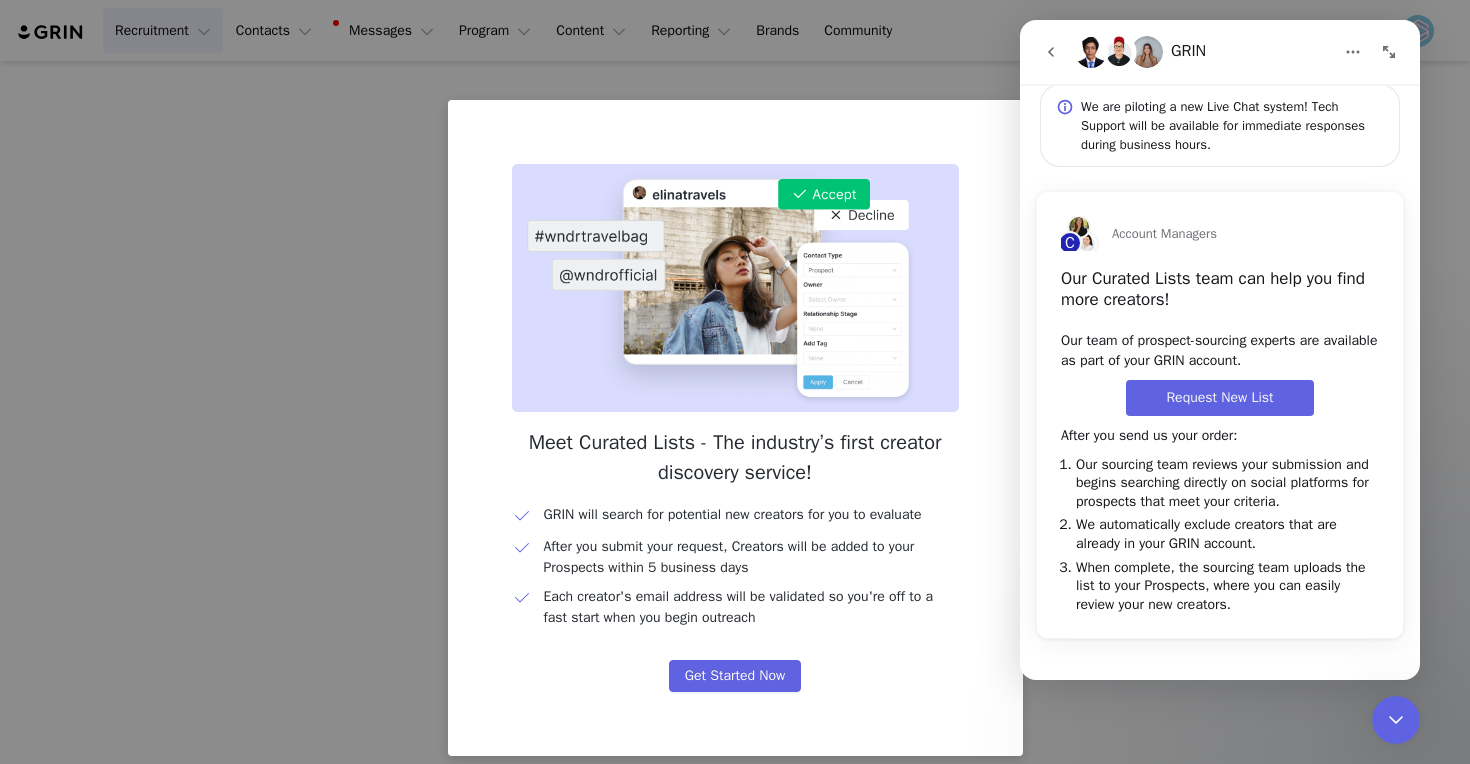 drag, startPoint x: 323, startPoint y: 98, endPoint x: 467, endPoint y: 29, distance: 159.6778 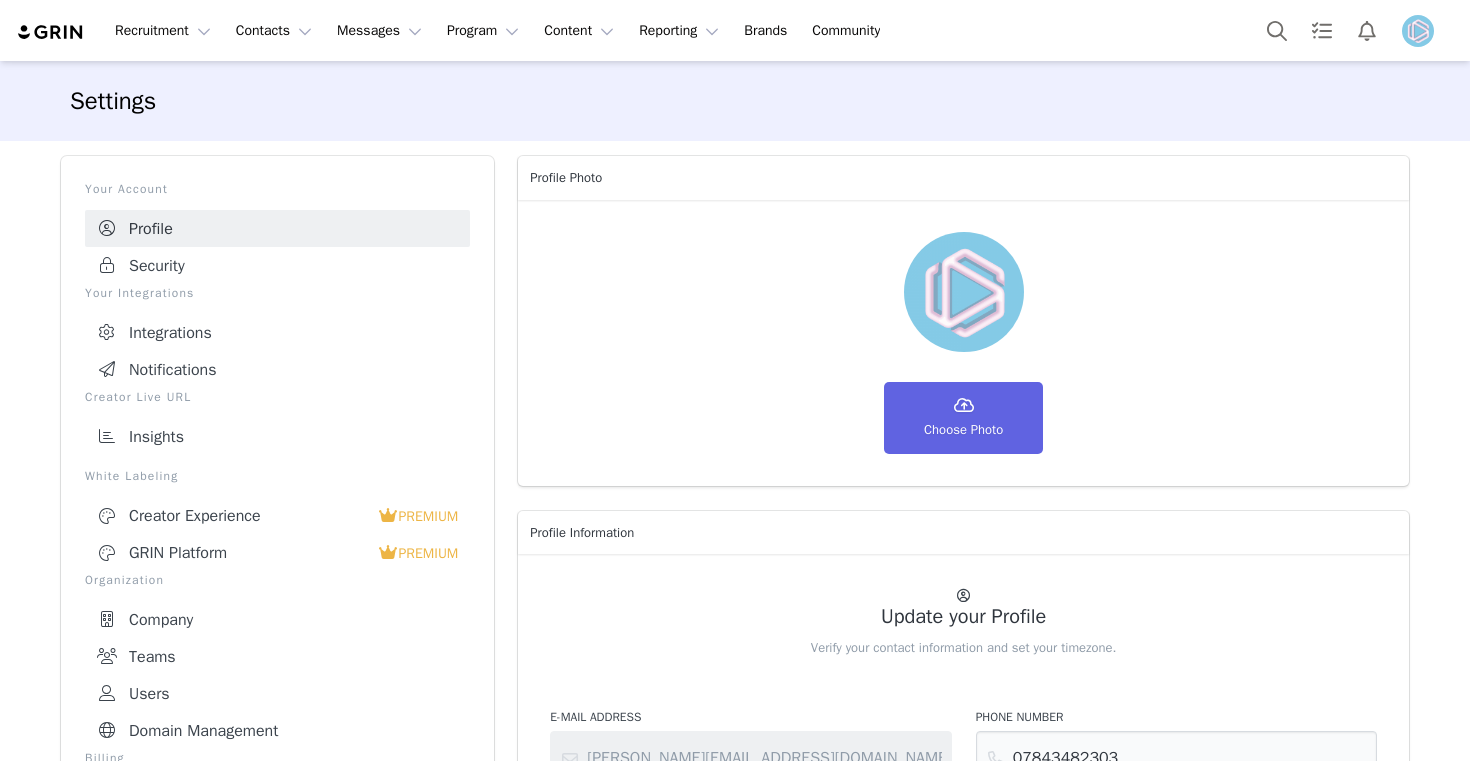 select on "[GEOGRAPHIC_DATA]/[GEOGRAPHIC_DATA]" 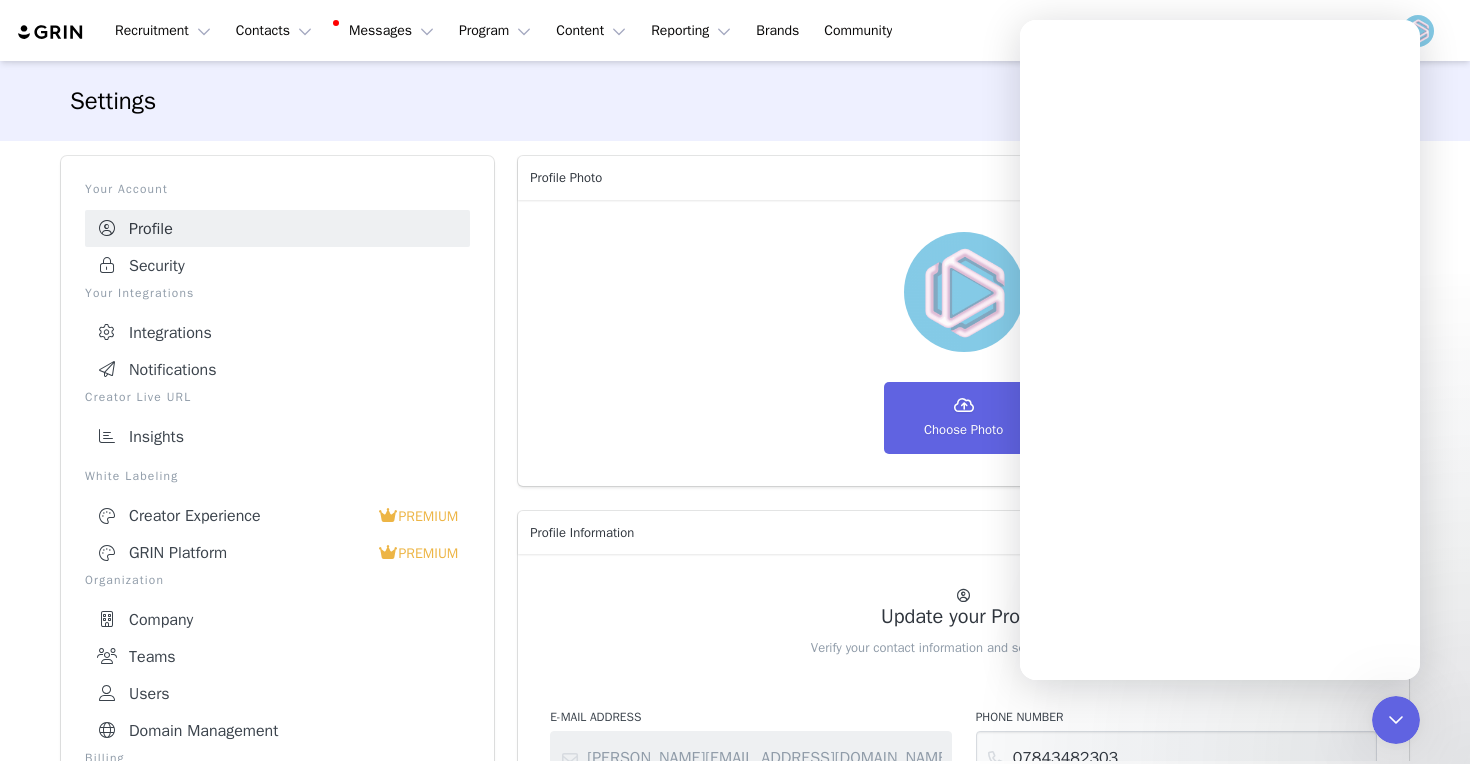 scroll, scrollTop: 0, scrollLeft: 0, axis: both 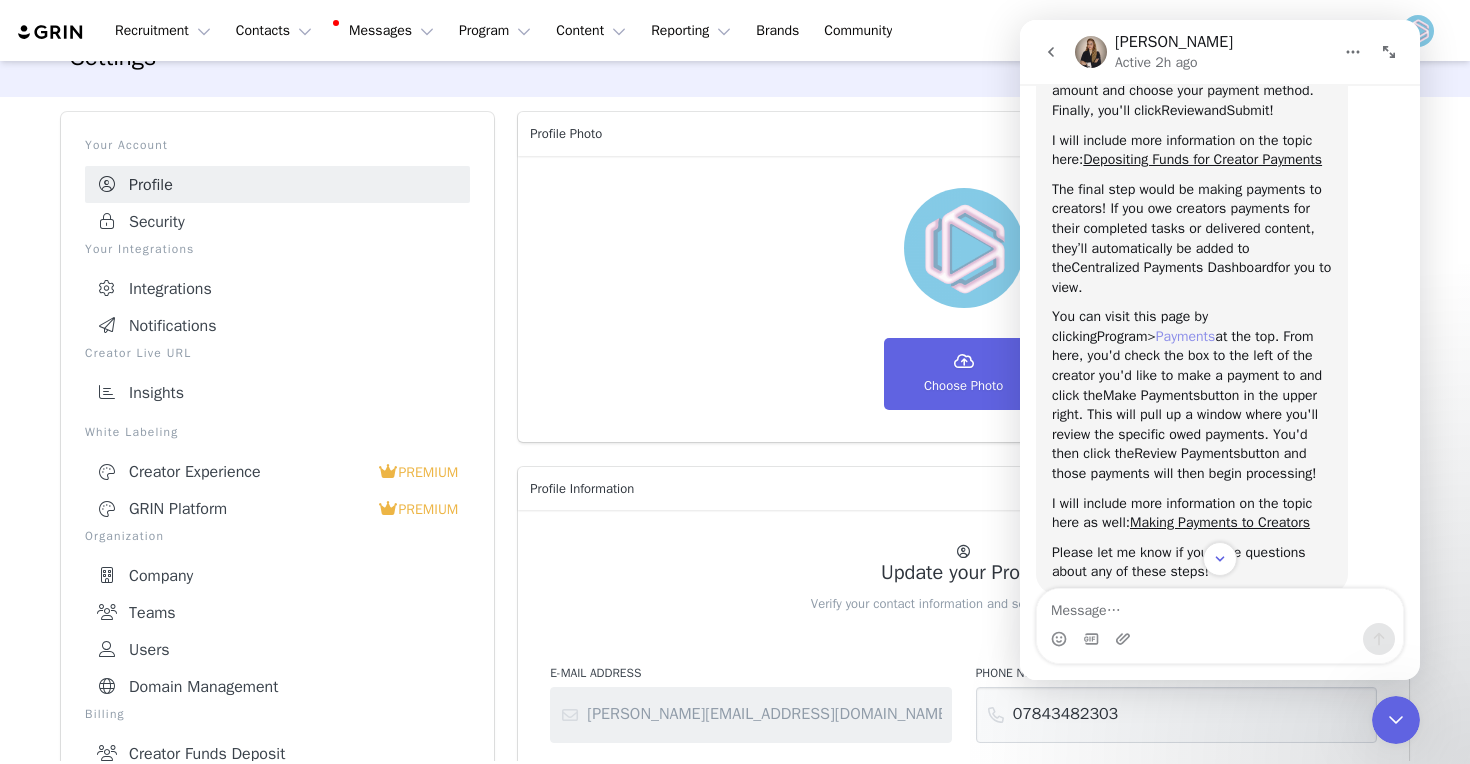 click on "Payments" at bounding box center [1186, 336] 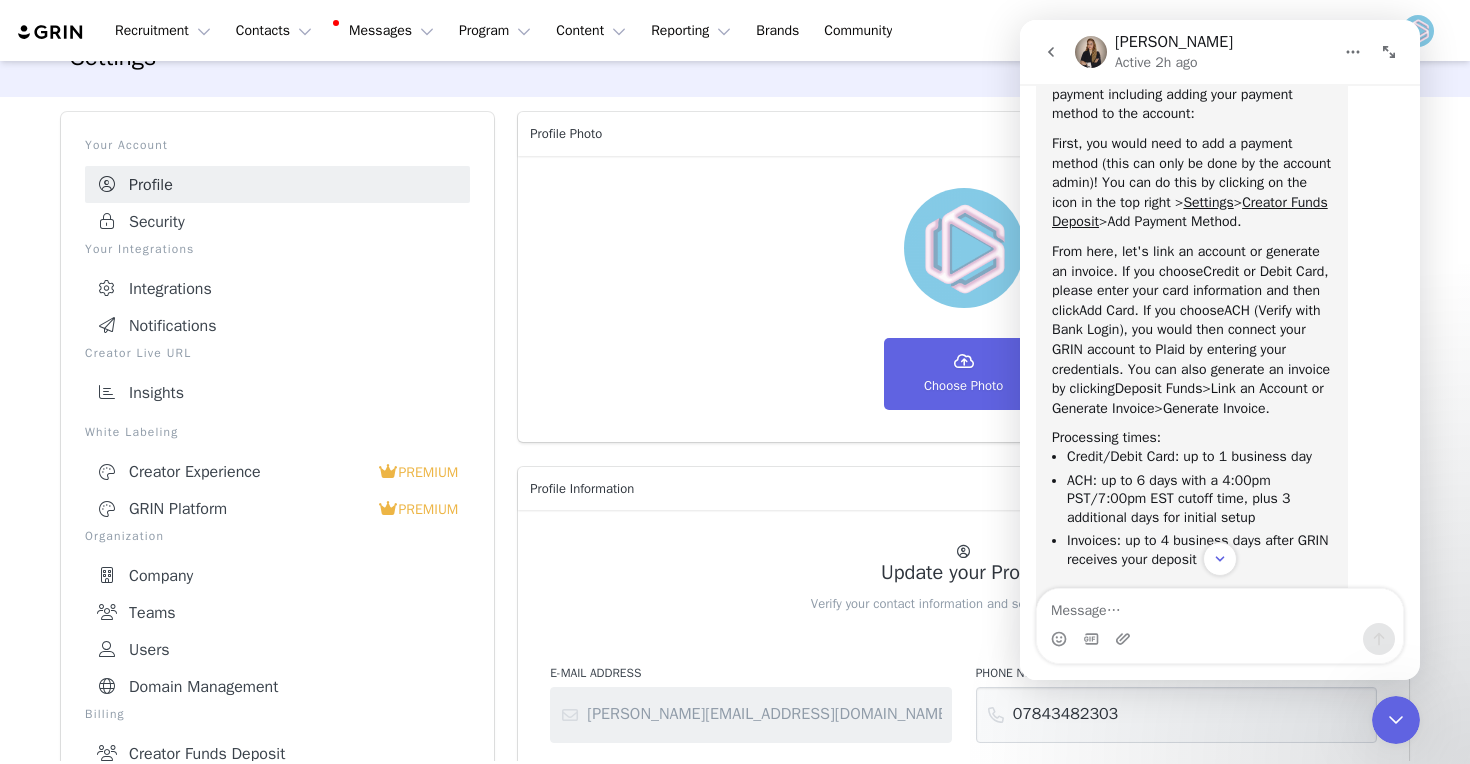 scroll, scrollTop: 7196, scrollLeft: 0, axis: vertical 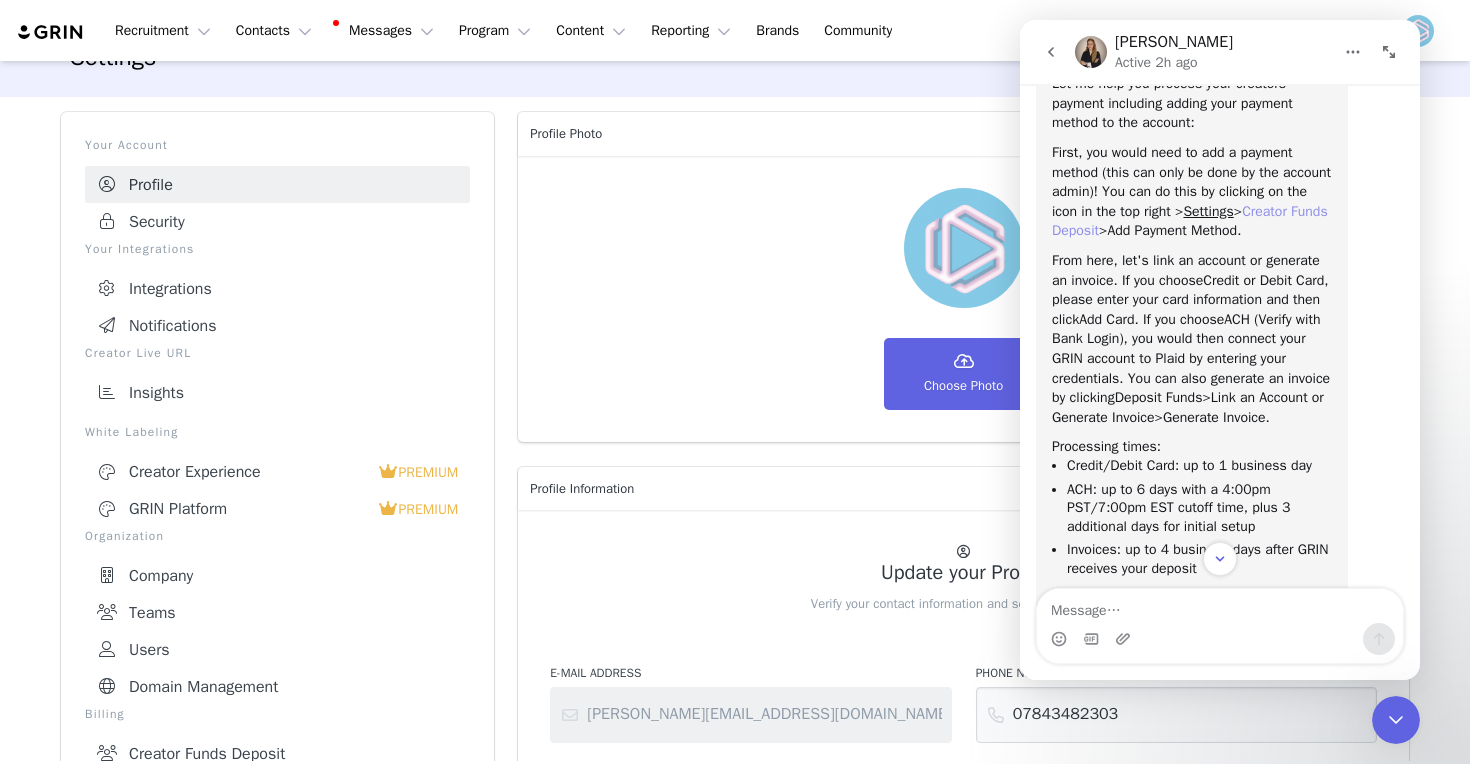 click on "Creator Funds Deposit" at bounding box center [1190, 221] 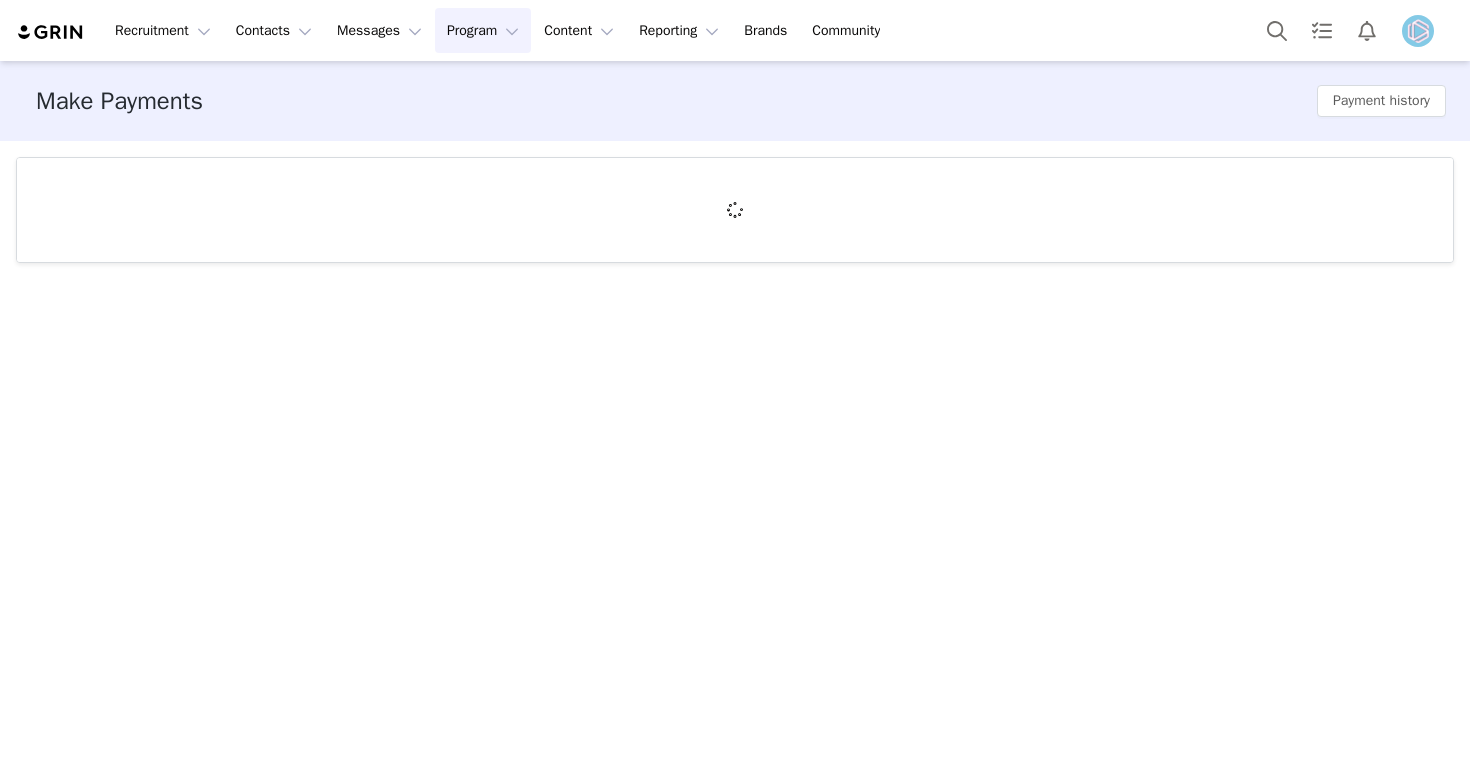scroll, scrollTop: 0, scrollLeft: 0, axis: both 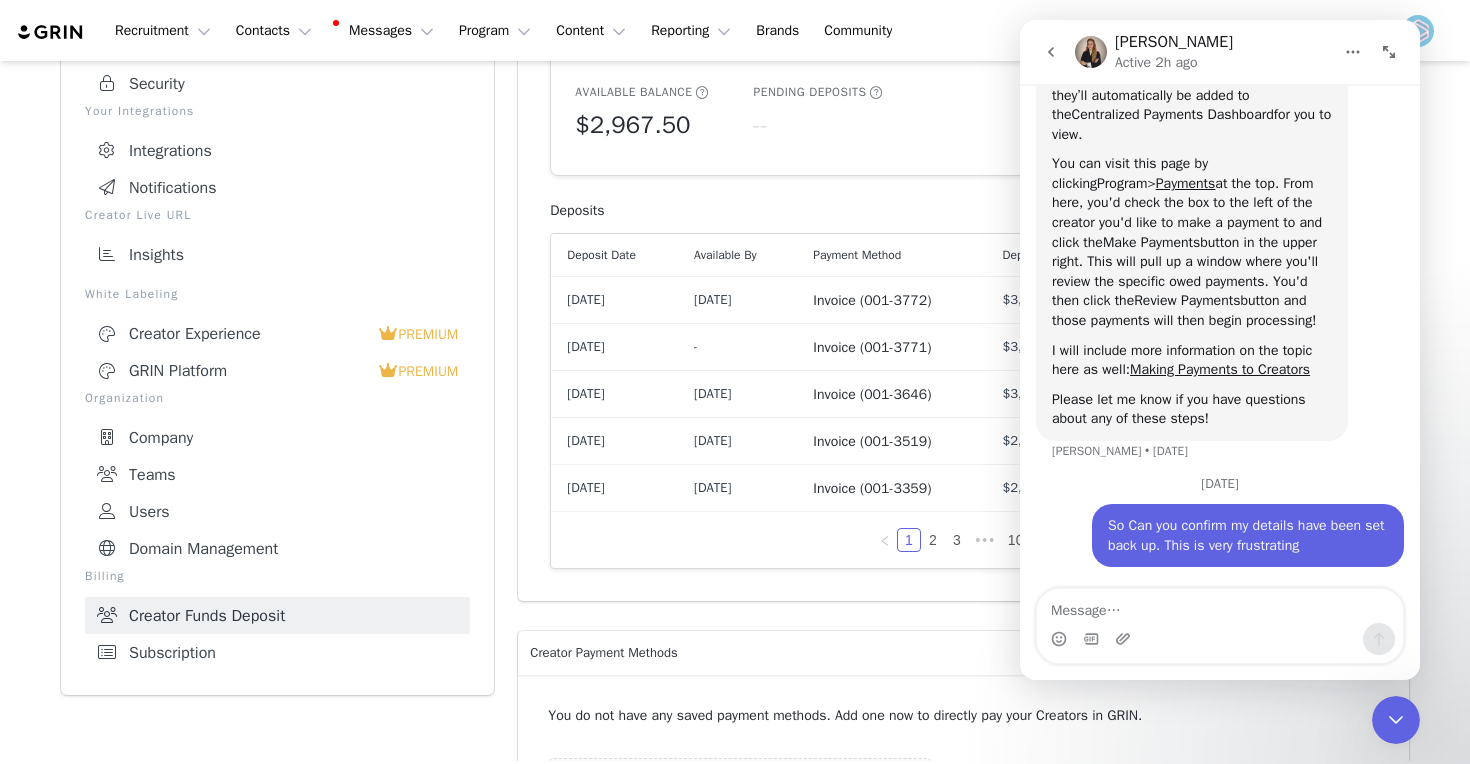 click on "Subscription" at bounding box center (277, 652) 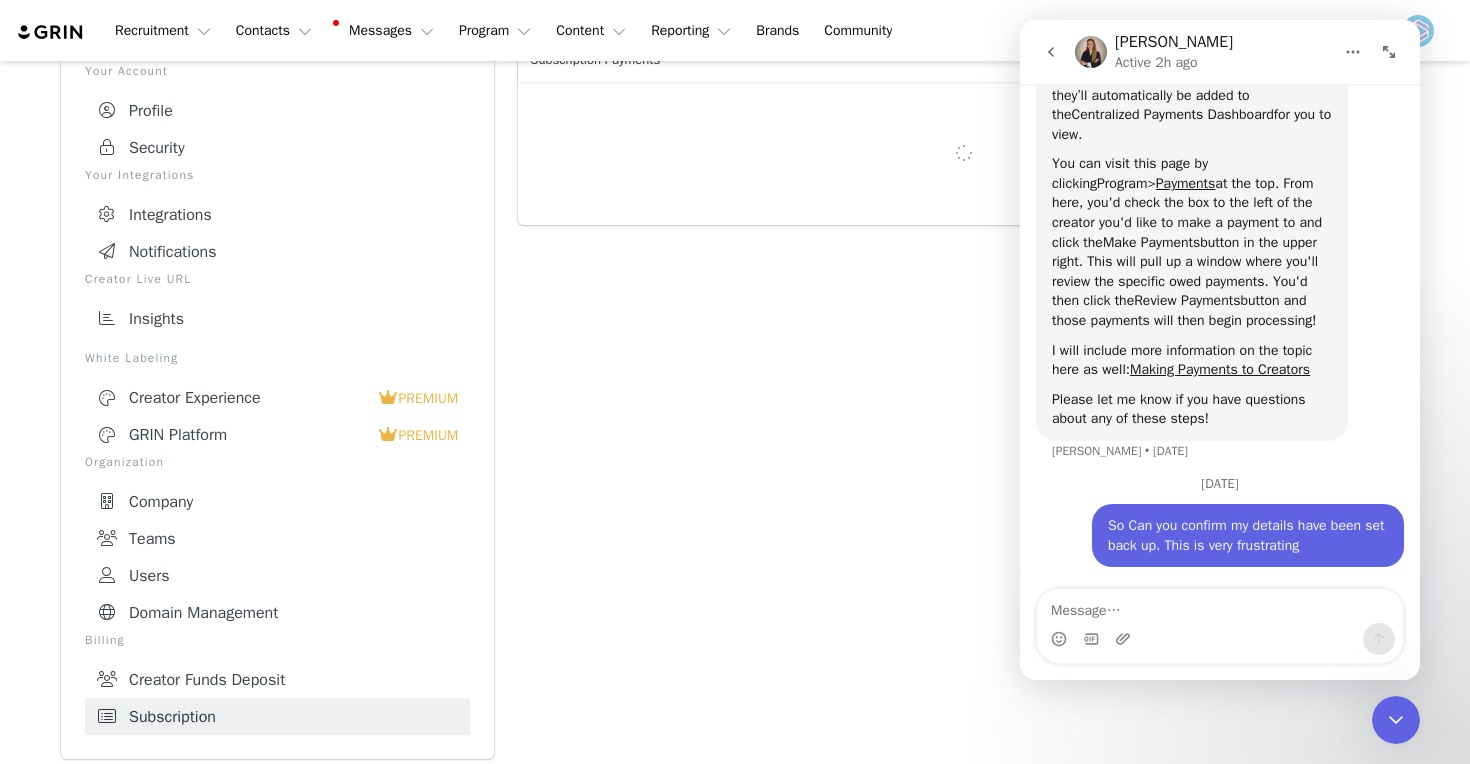 click at bounding box center [1396, 720] 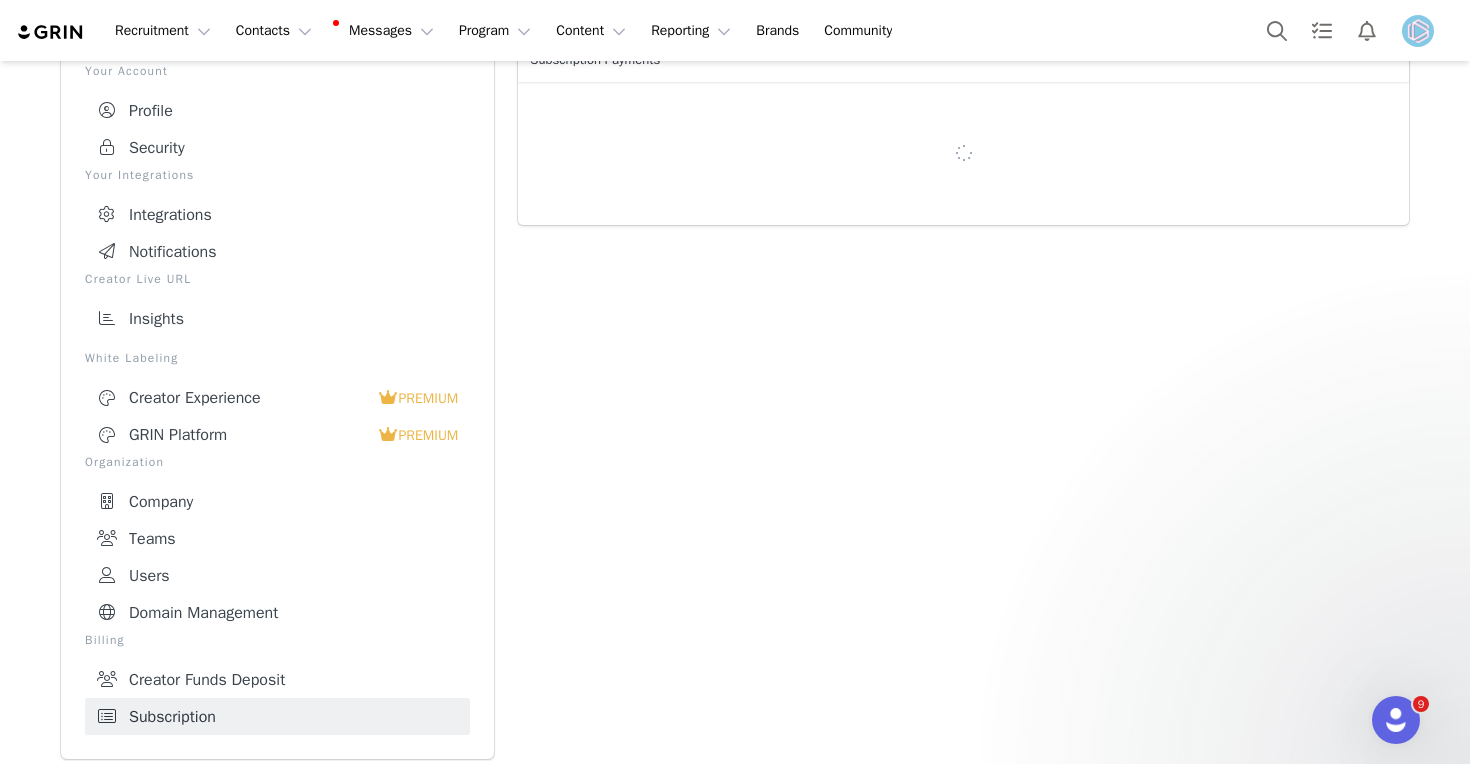 scroll, scrollTop: 0, scrollLeft: 0, axis: both 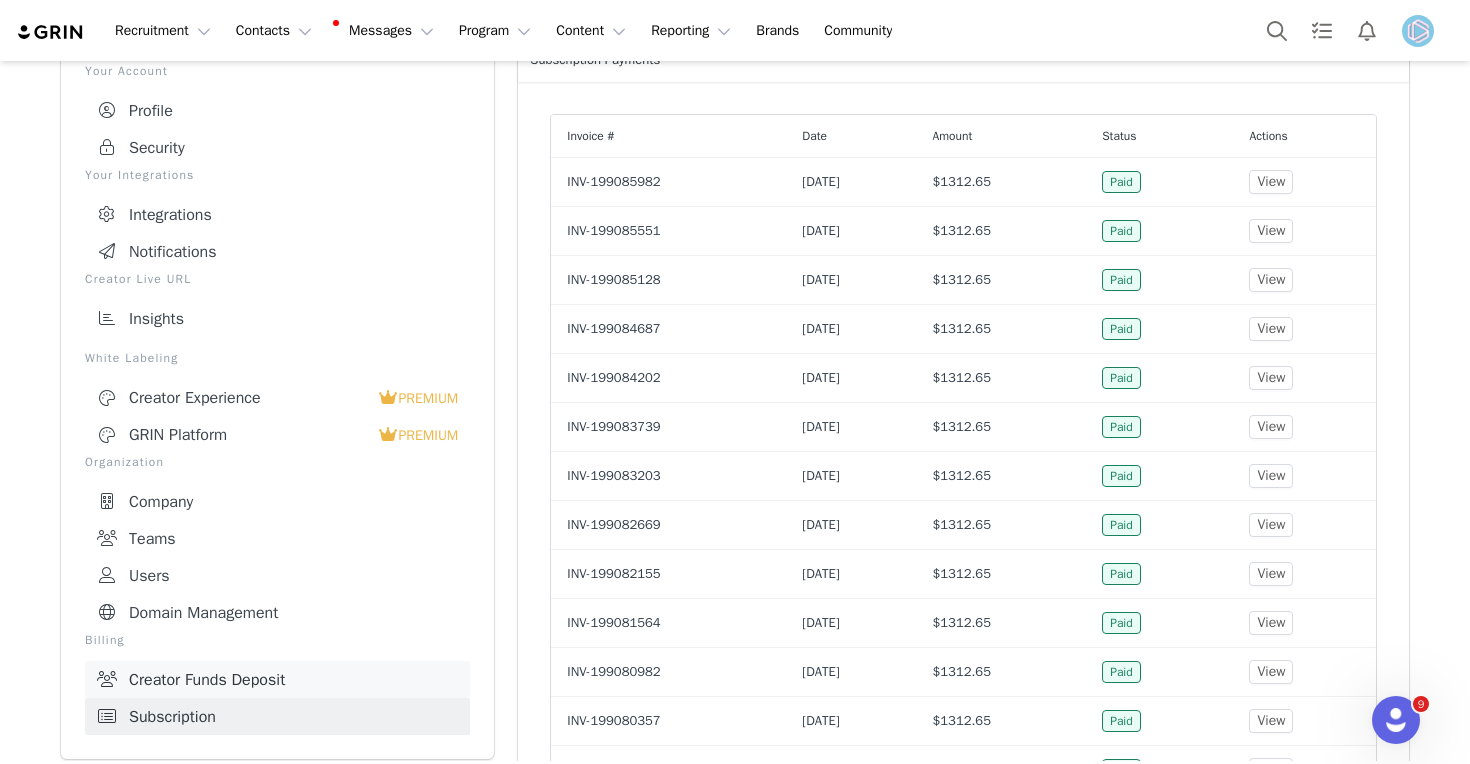 click on "Creator Funds Deposit" at bounding box center (277, 679) 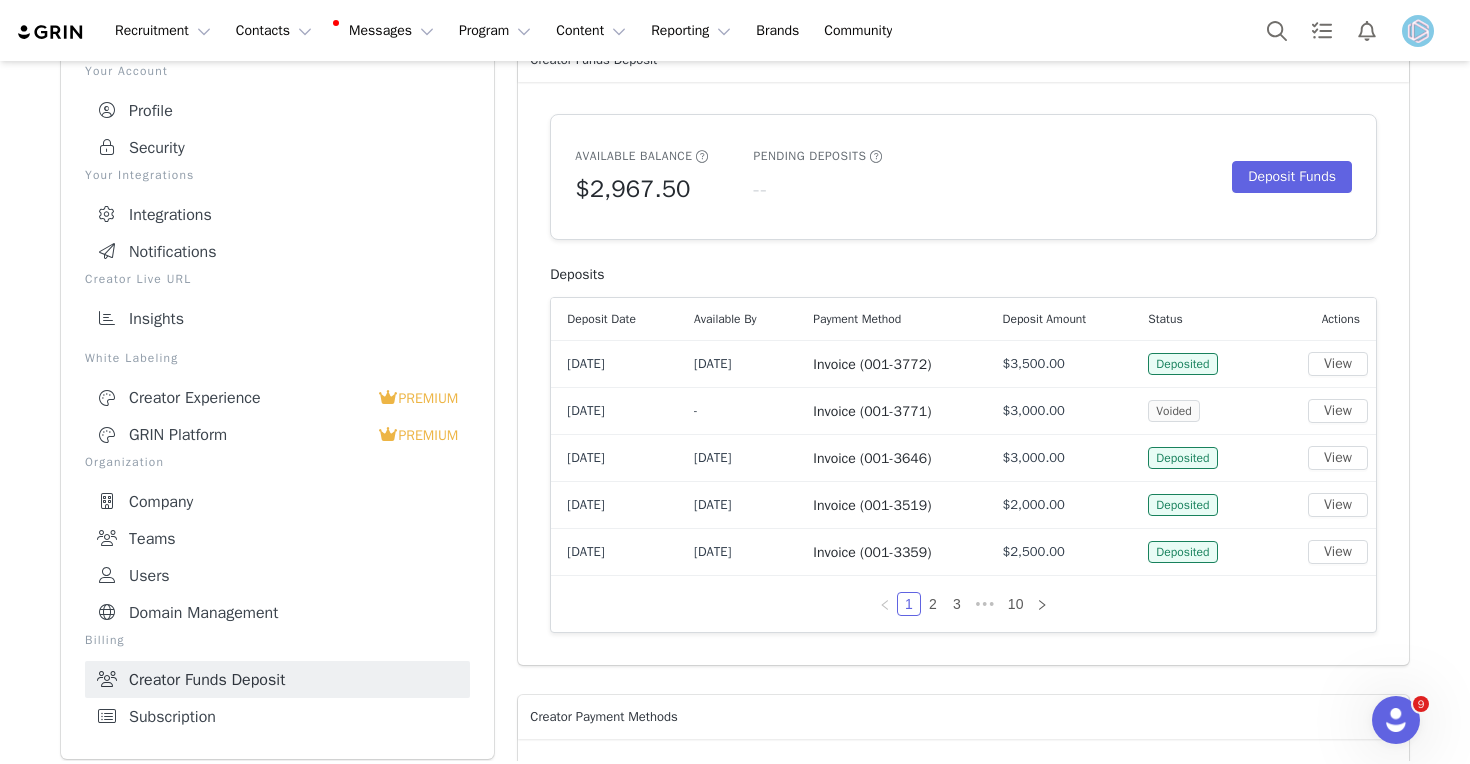 click at bounding box center (1418, 31) 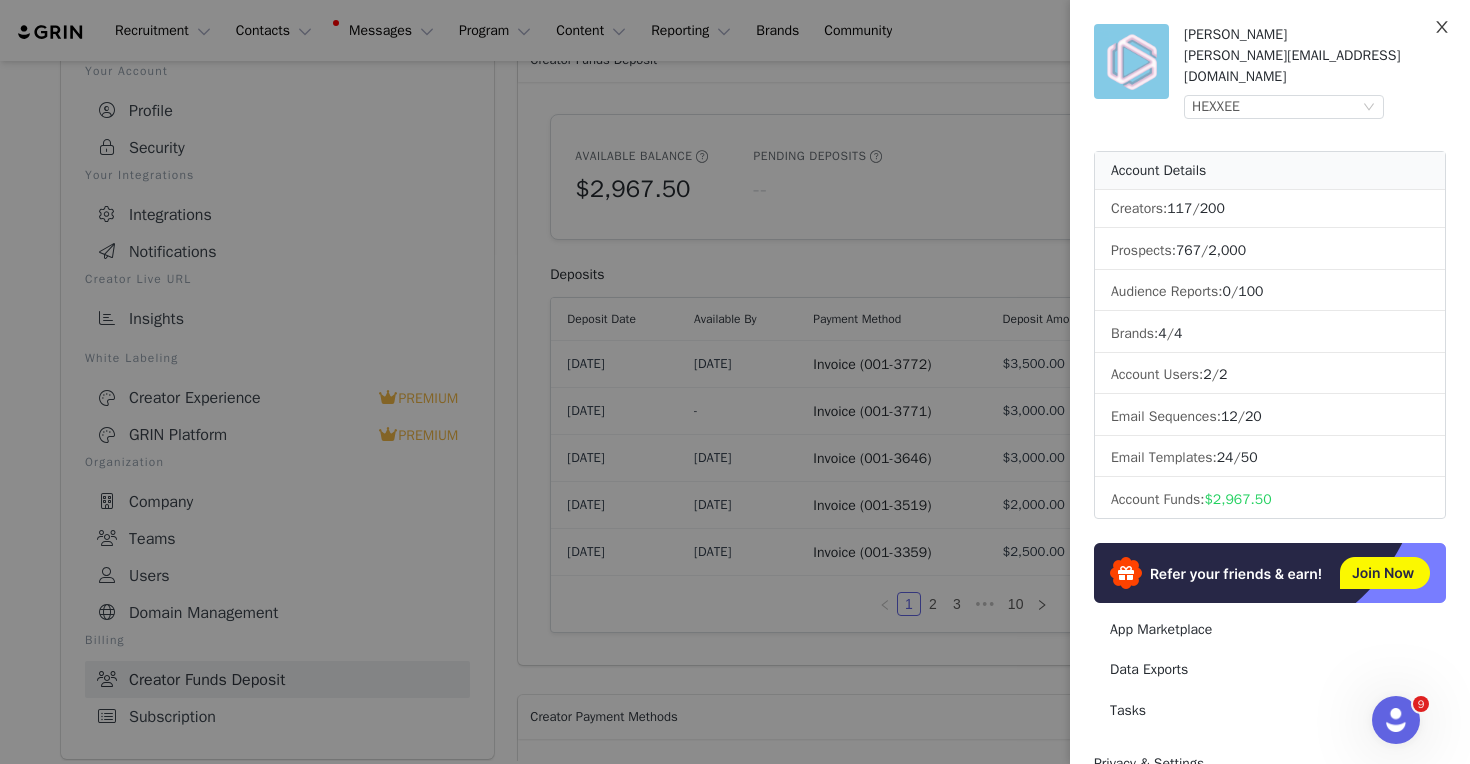 click at bounding box center [1442, 28] 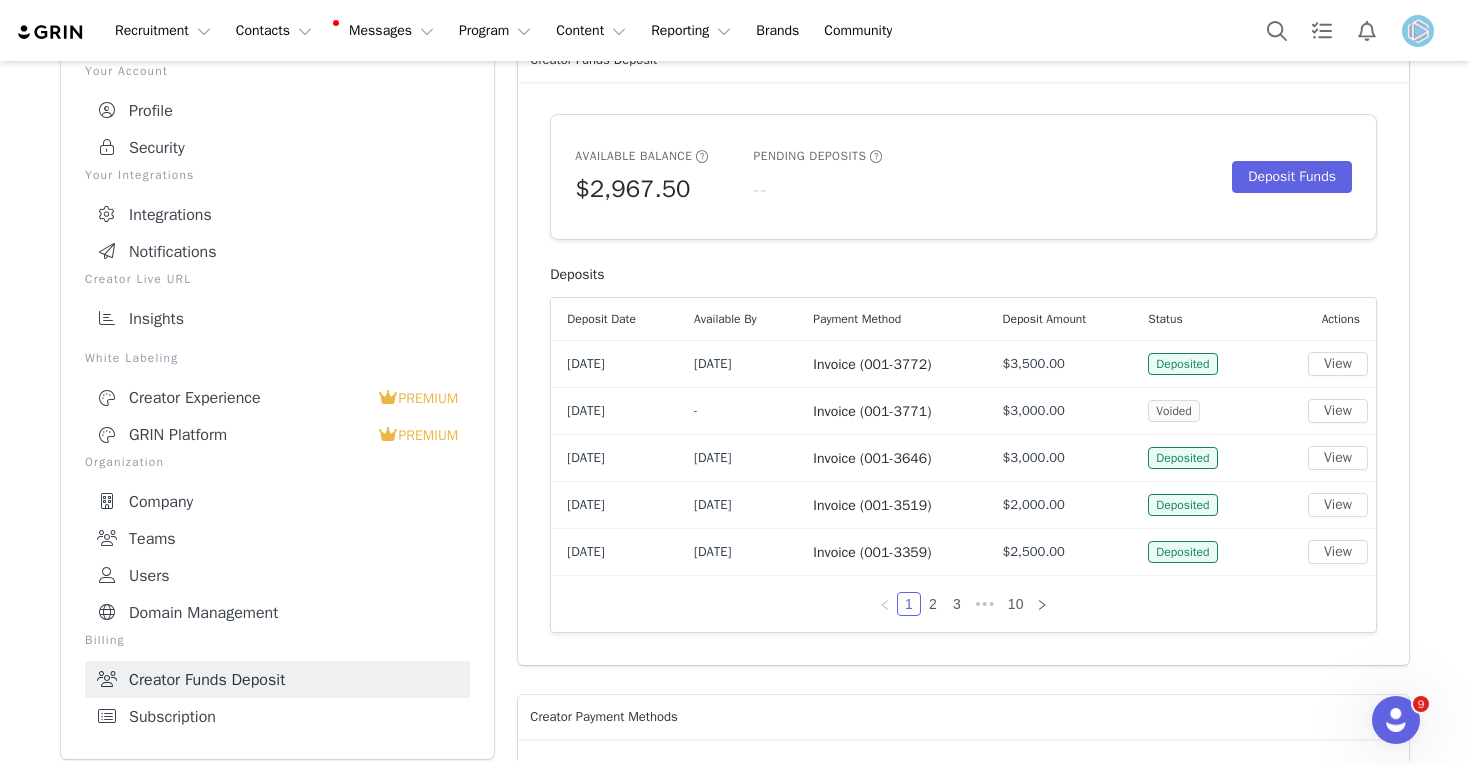 click 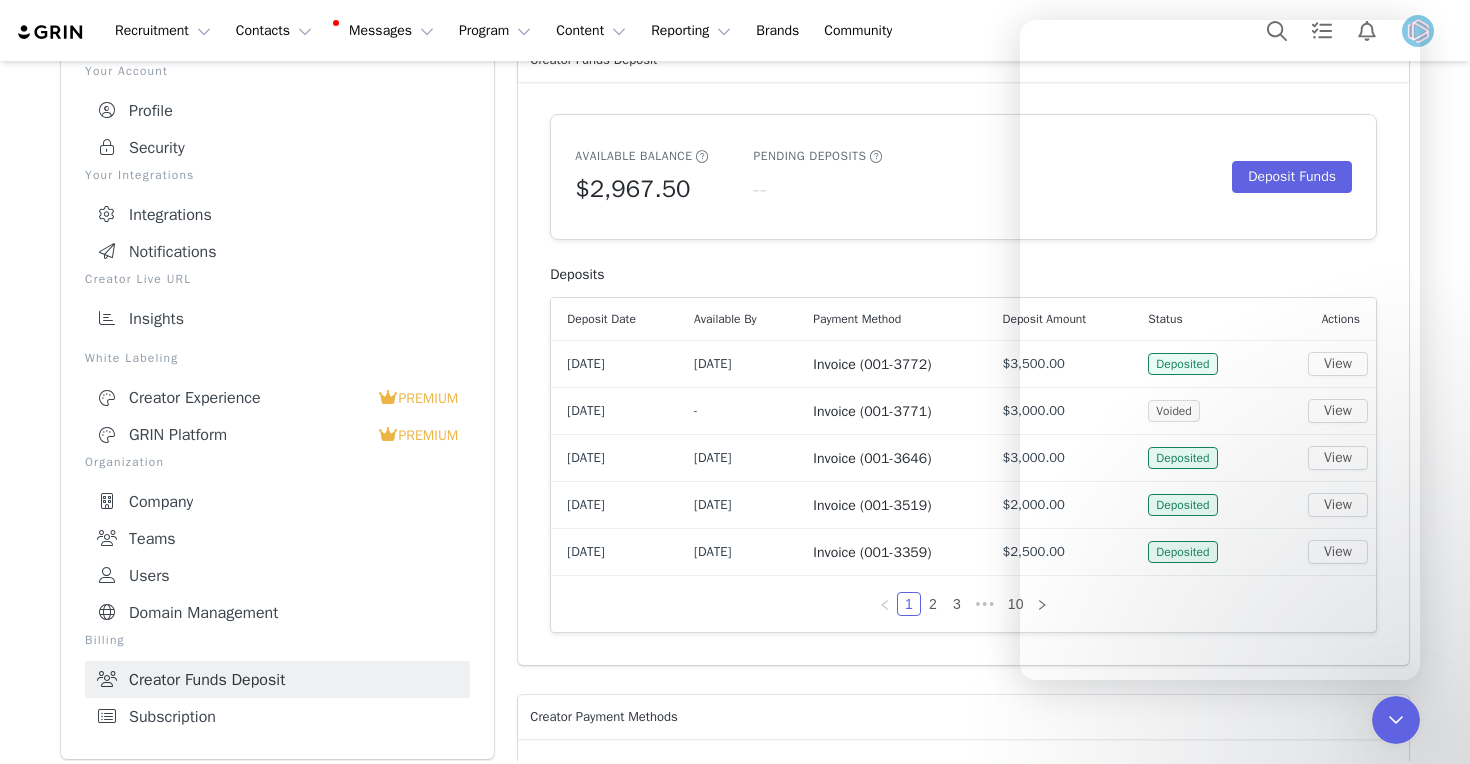 scroll, scrollTop: 8198, scrollLeft: 0, axis: vertical 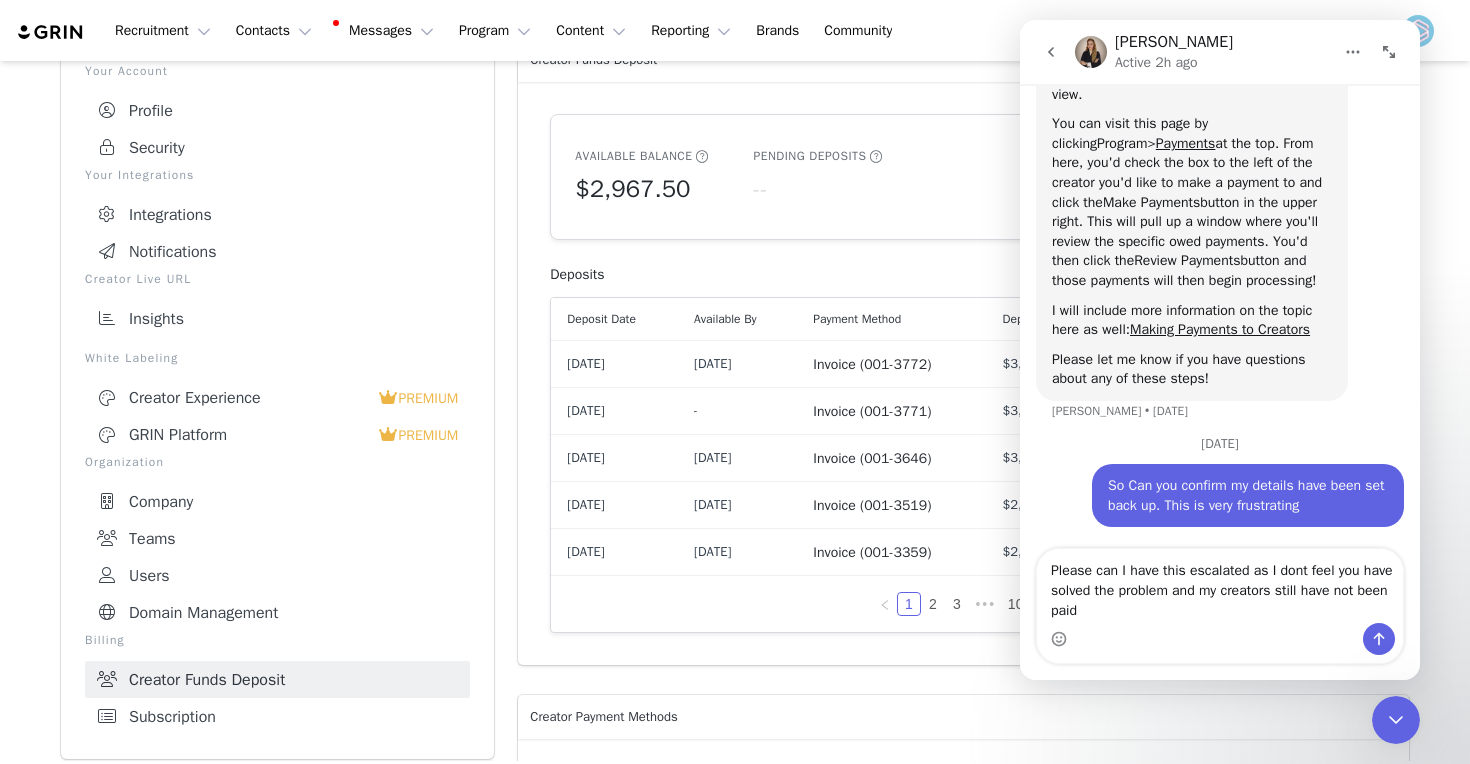 type on "Please can I have this escalated as I dont feel you have solved the problem and my creators still have not been paid" 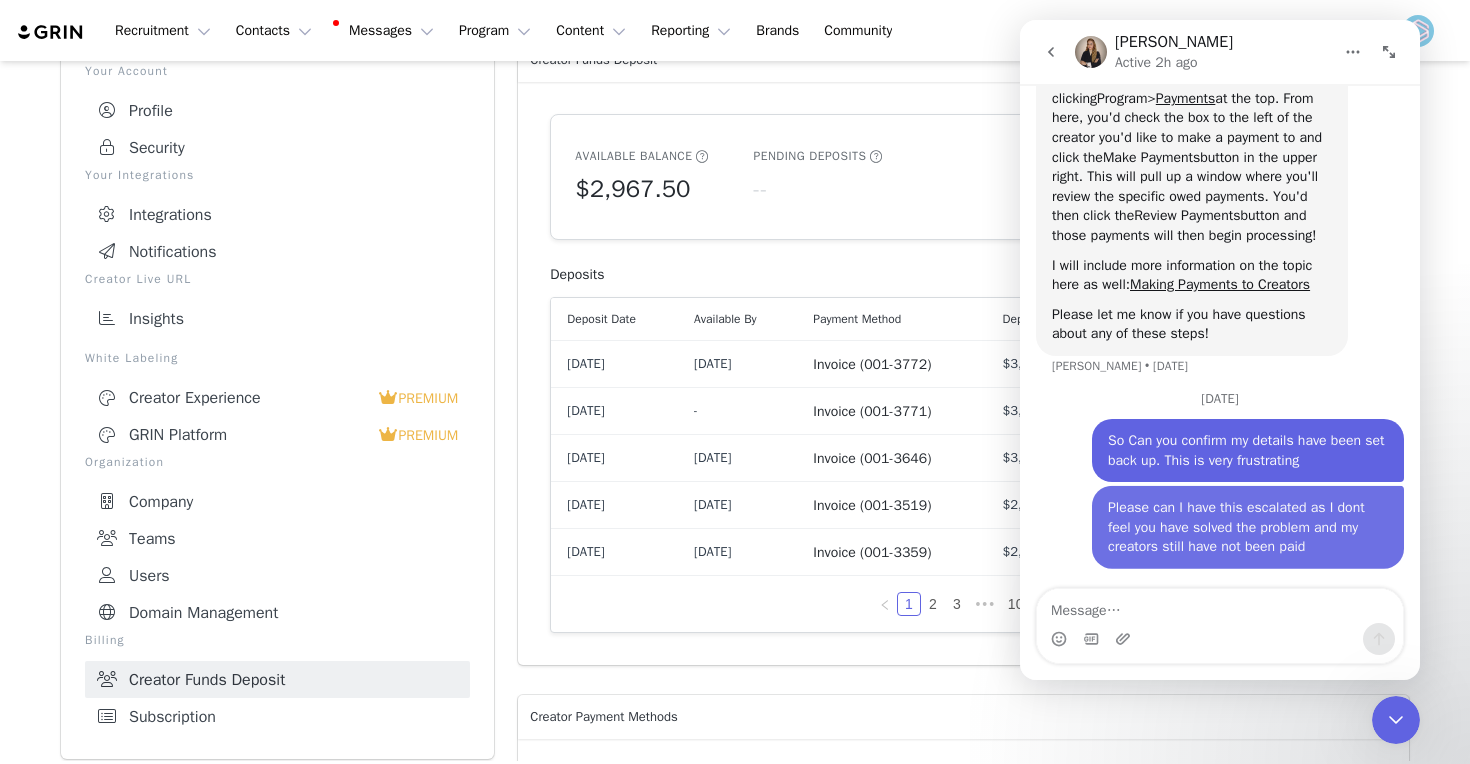scroll, scrollTop: 8243, scrollLeft: 0, axis: vertical 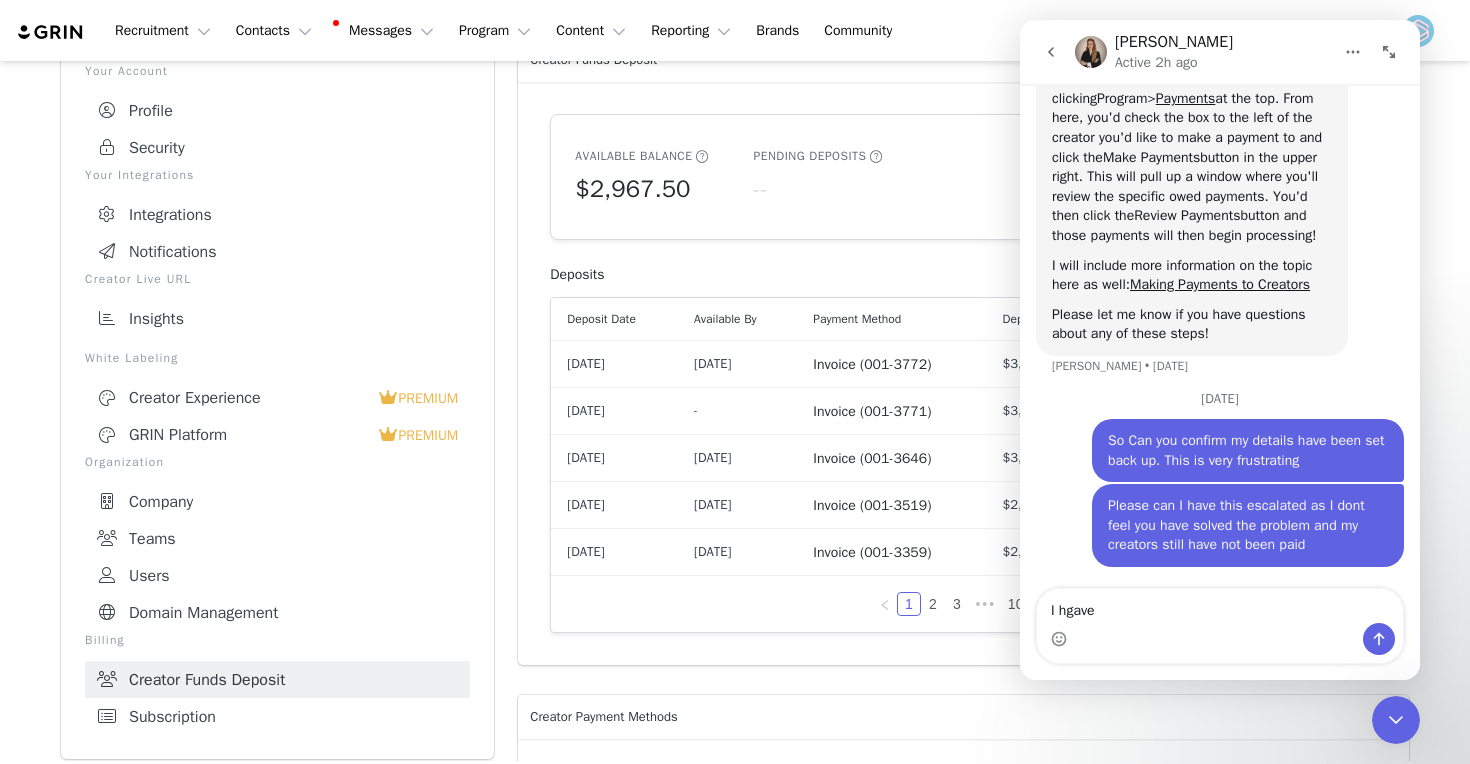 type on "I hgave" 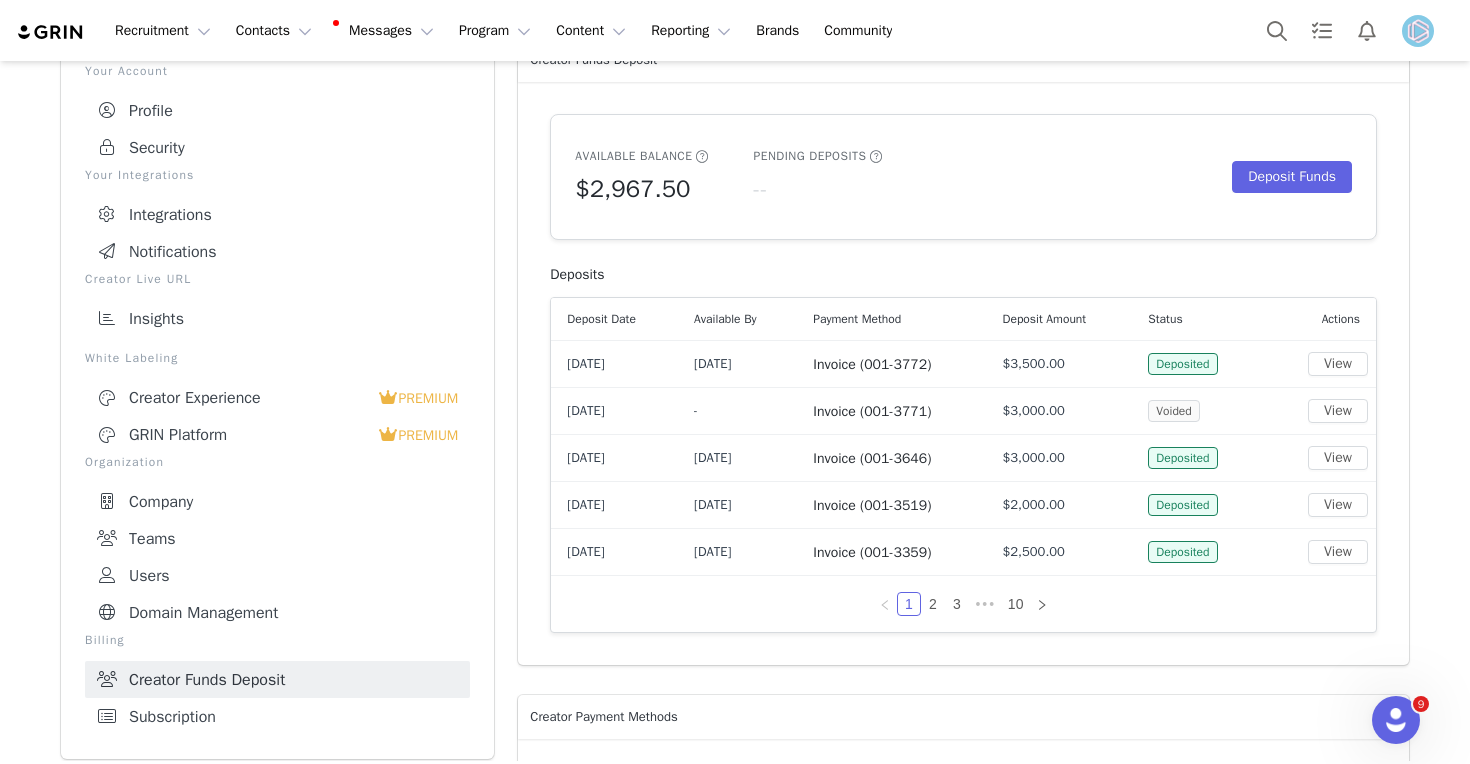 click at bounding box center [1418, 31] 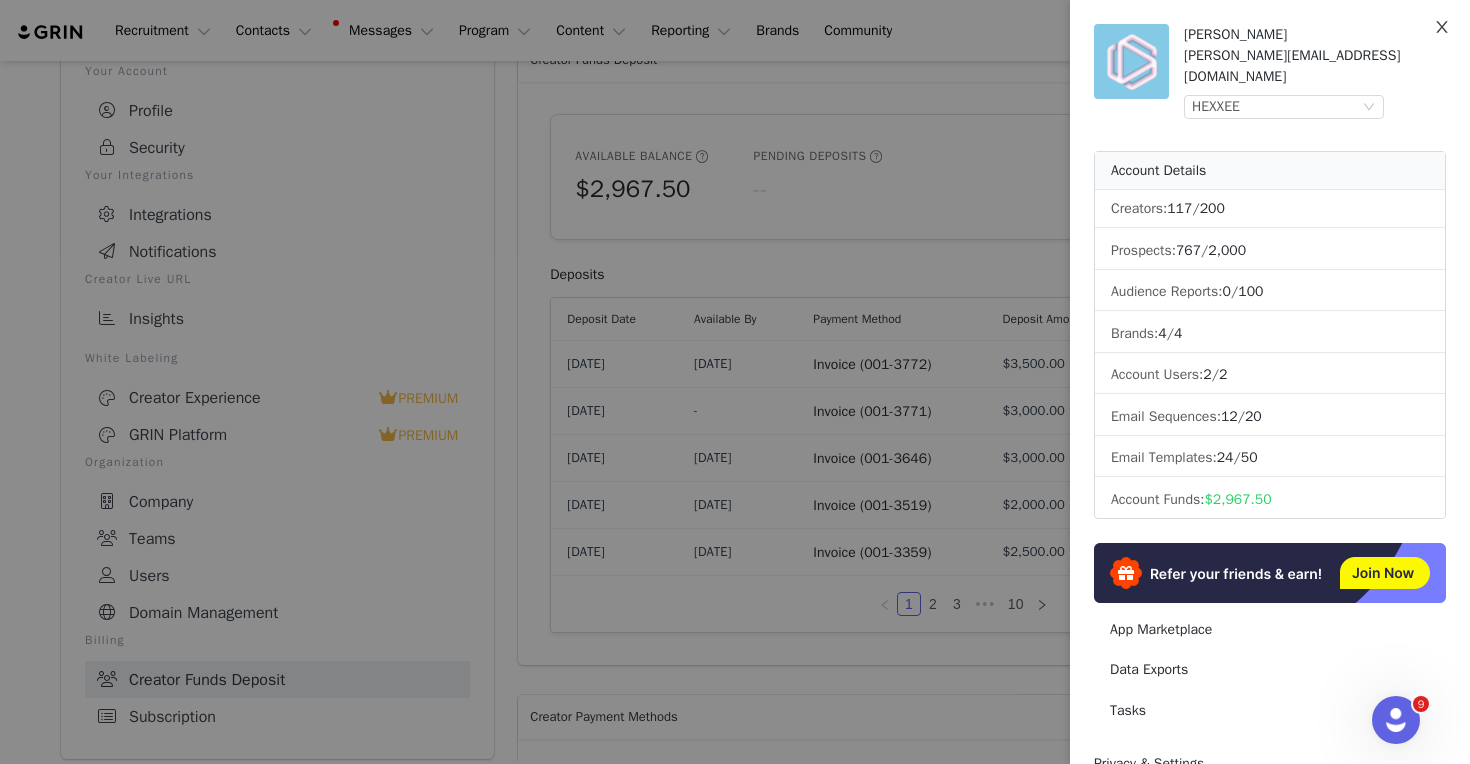 click at bounding box center (1442, 28) 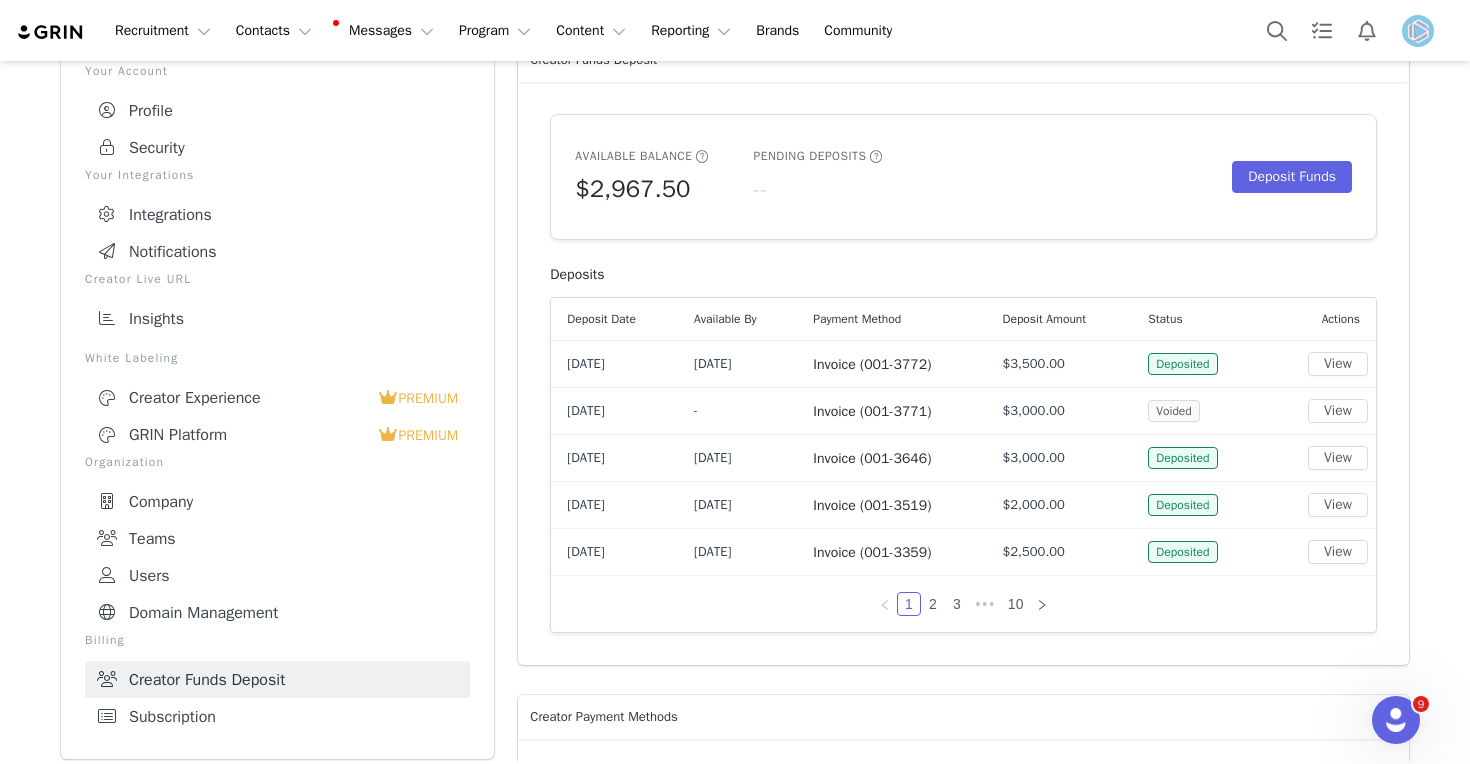 click 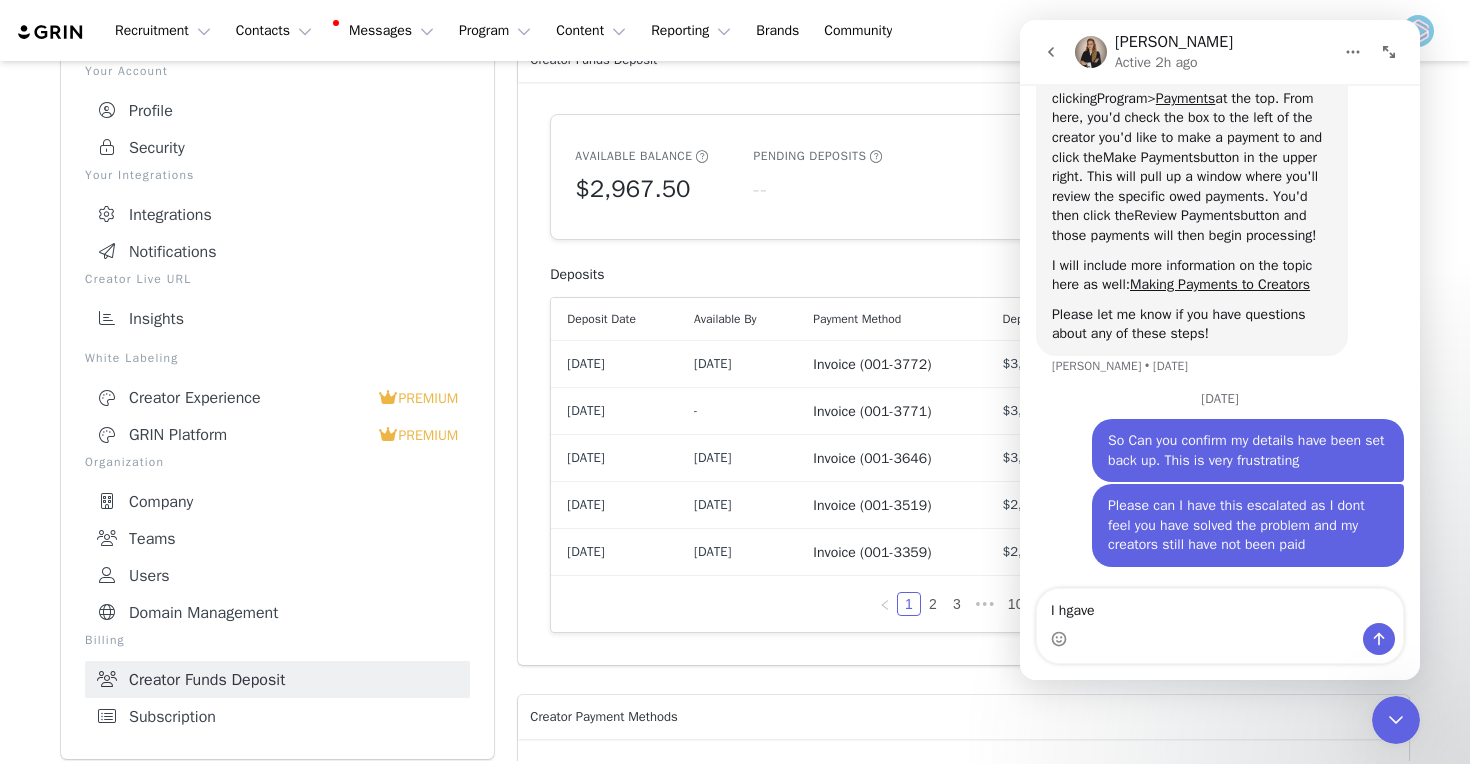 scroll, scrollTop: 8243, scrollLeft: 0, axis: vertical 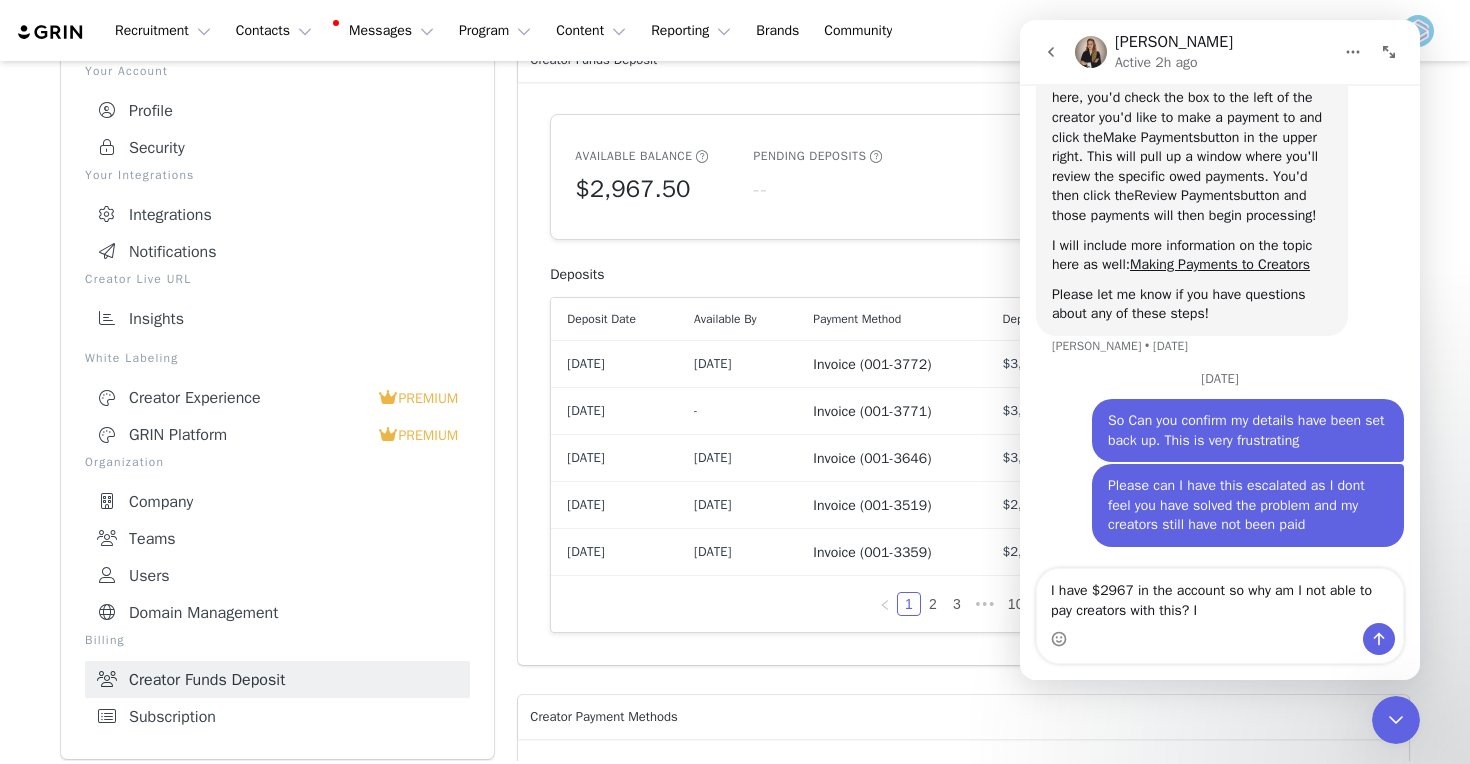 type on "I have $2967 in the account so why am I not able to pay creators with this?" 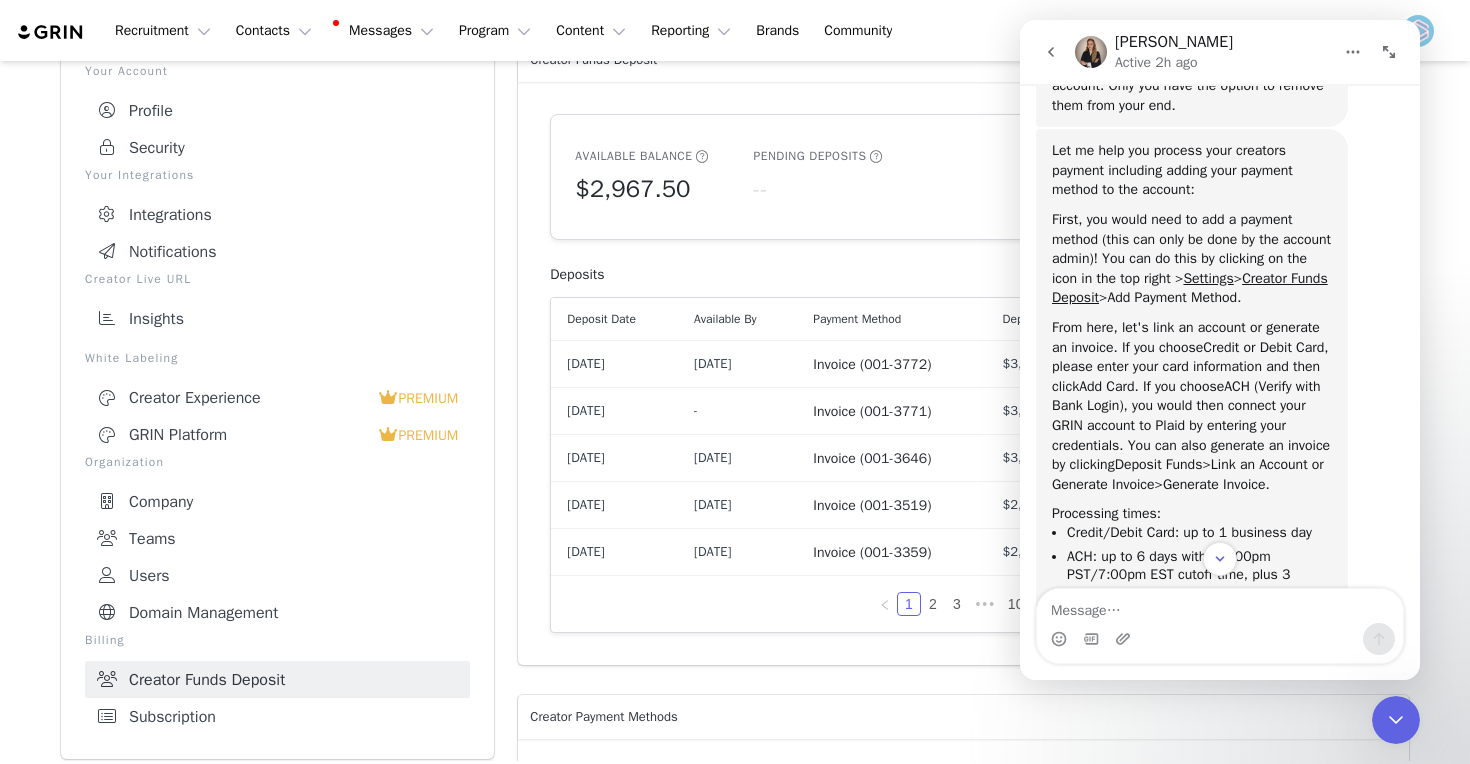 scroll, scrollTop: 7127, scrollLeft: 0, axis: vertical 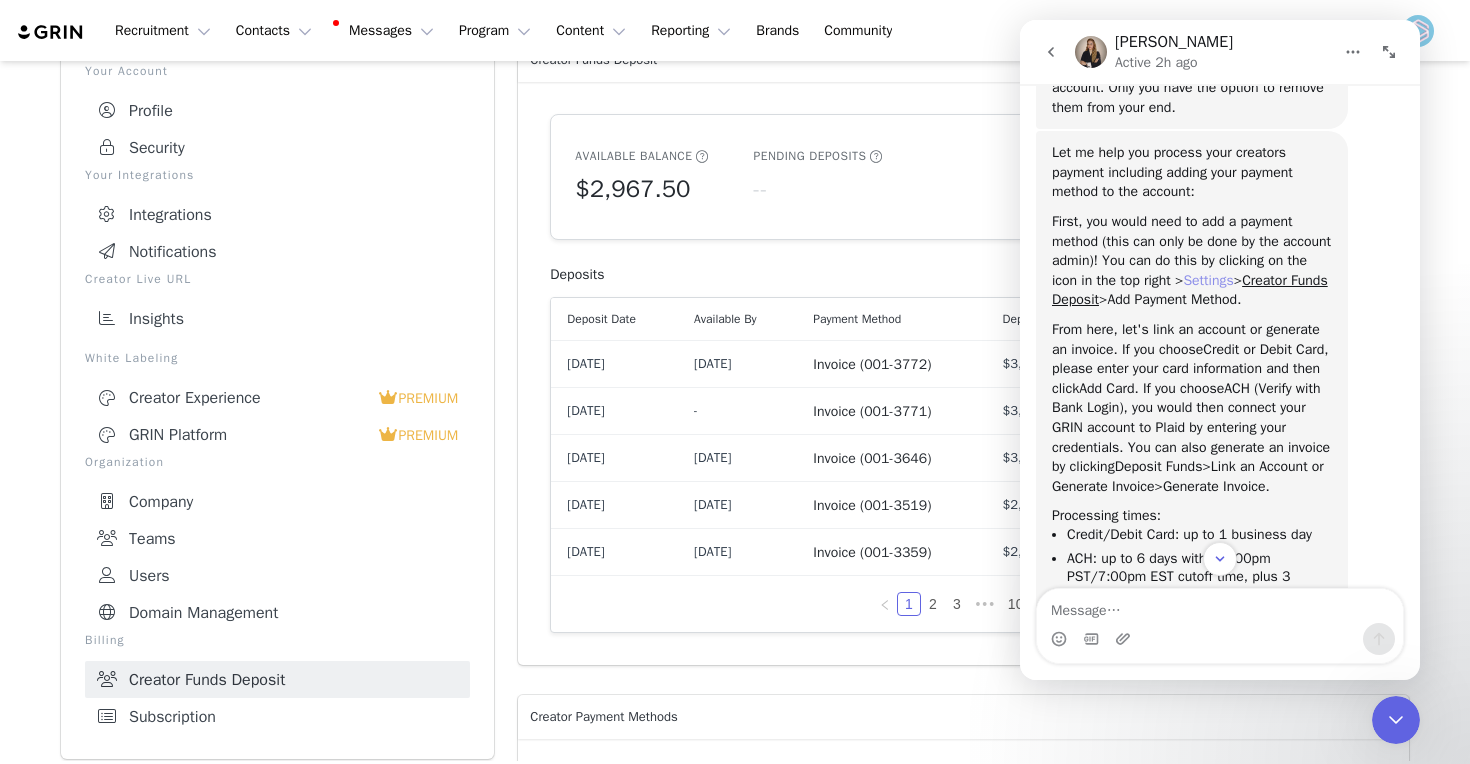 type 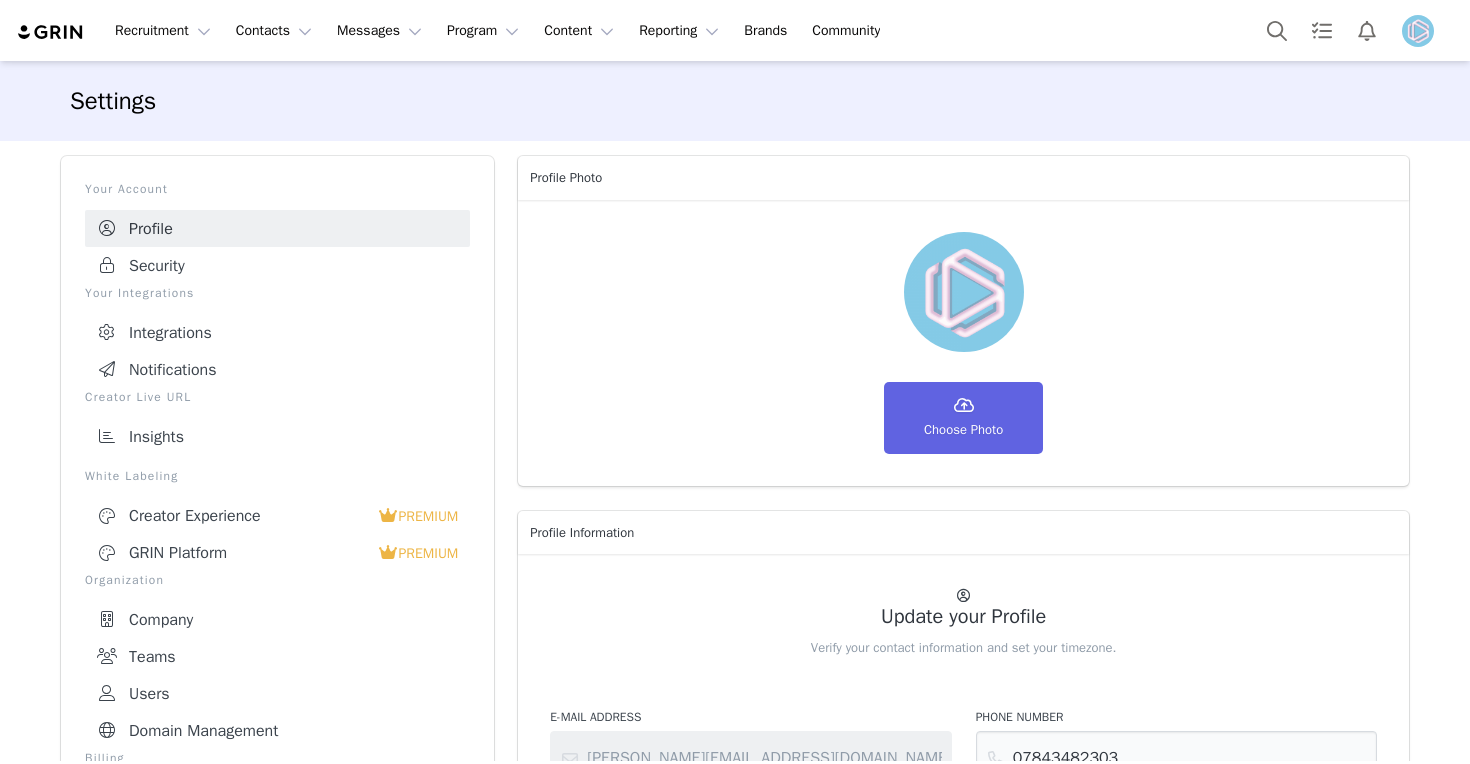 select on "Europe/Dublin" 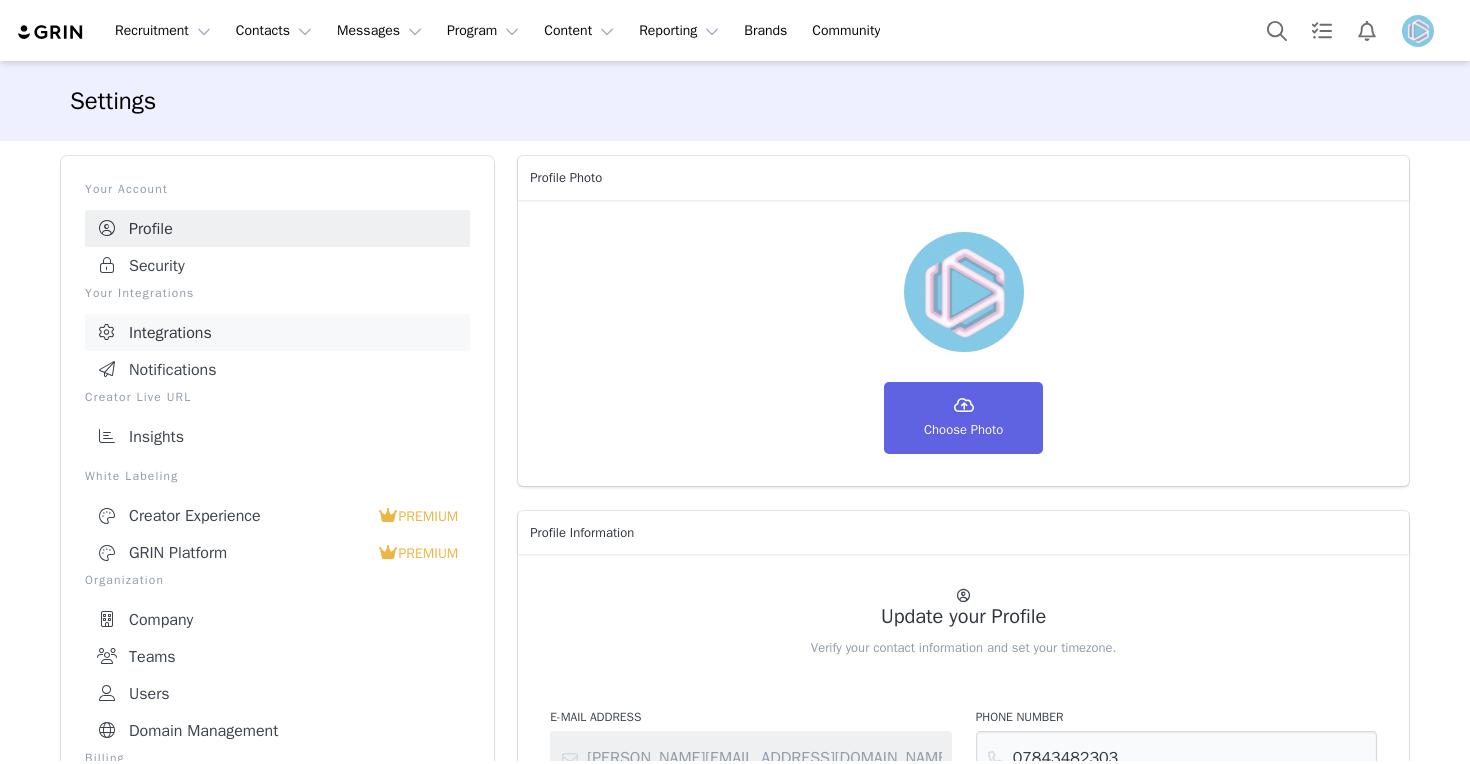 scroll, scrollTop: 0, scrollLeft: 0, axis: both 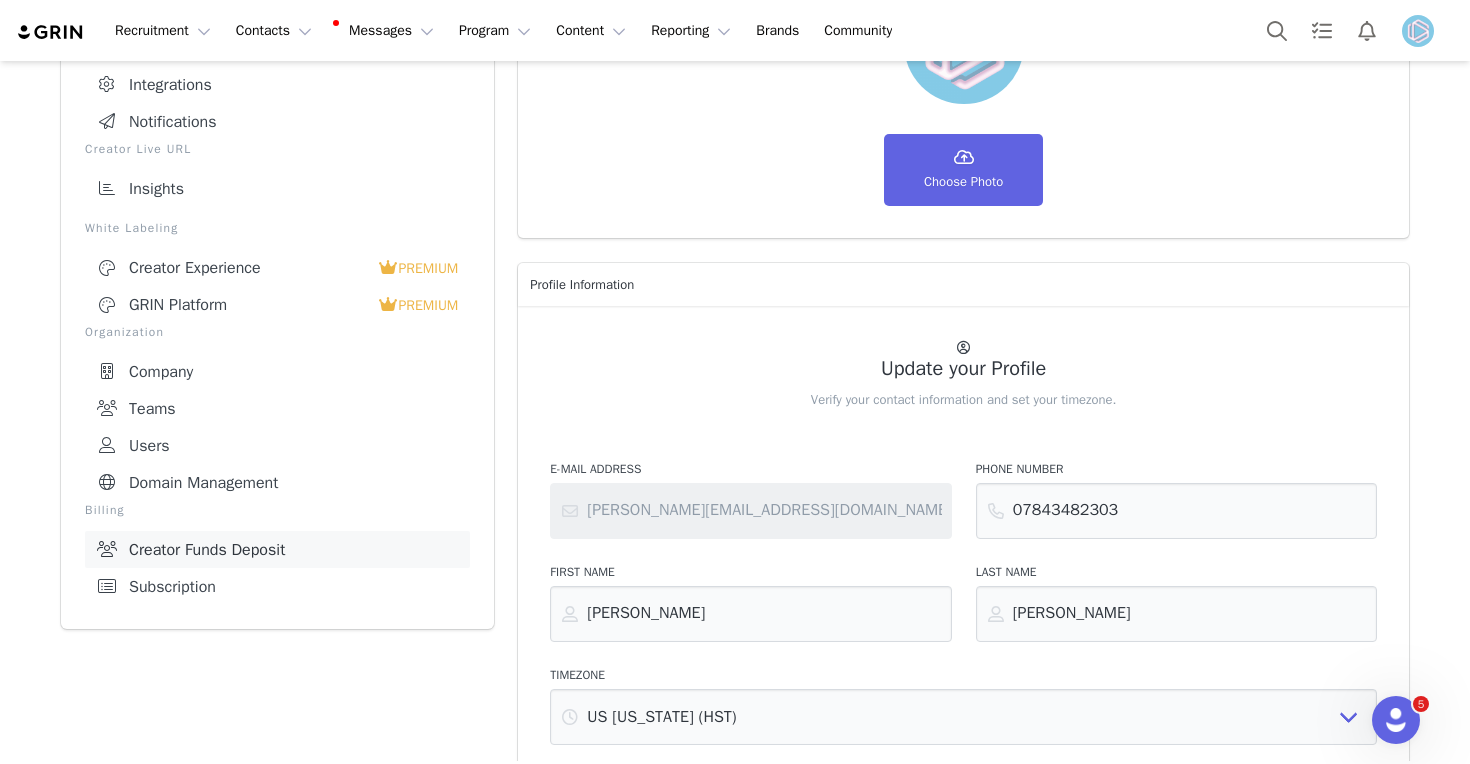 click on "Creator Funds Deposit" at bounding box center (277, 549) 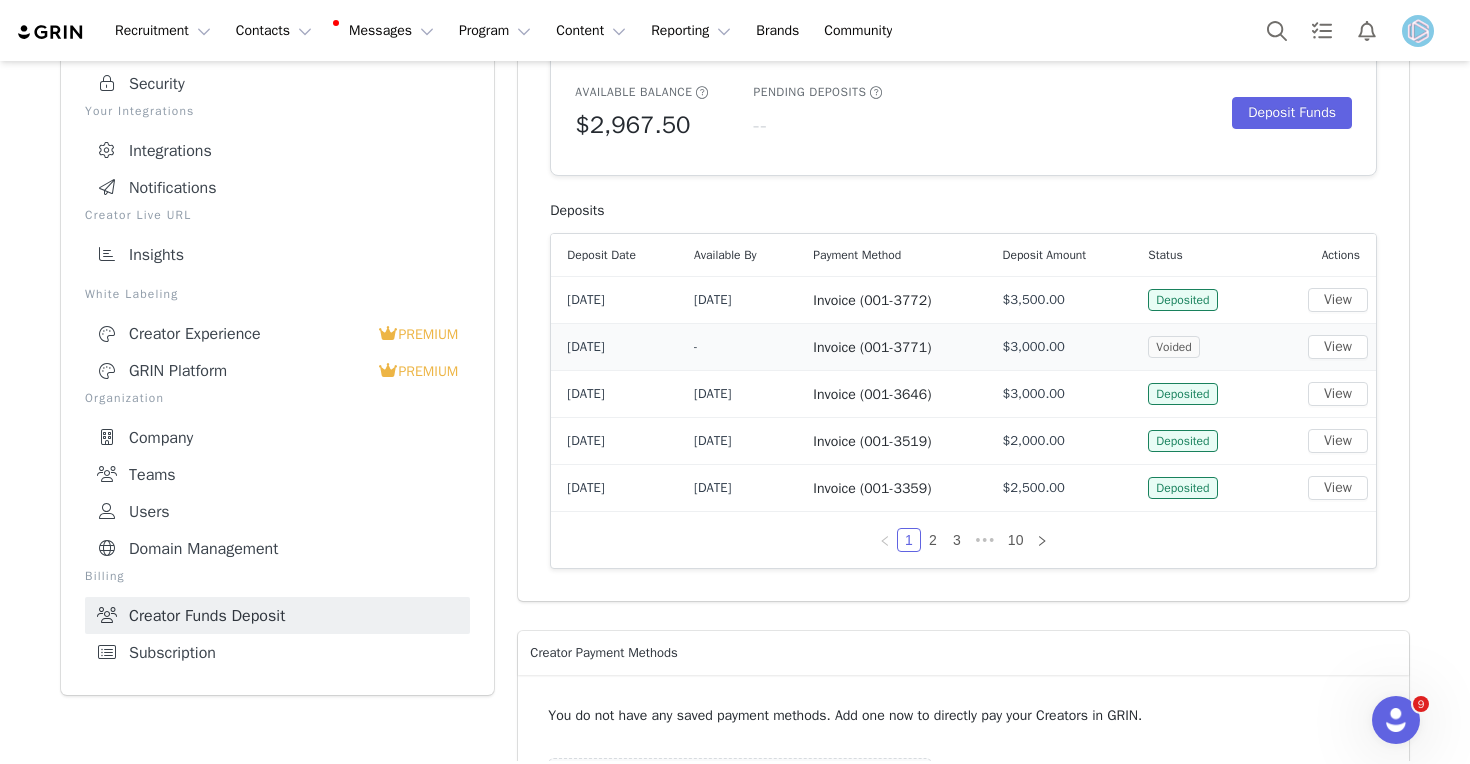 scroll, scrollTop: 145, scrollLeft: 0, axis: vertical 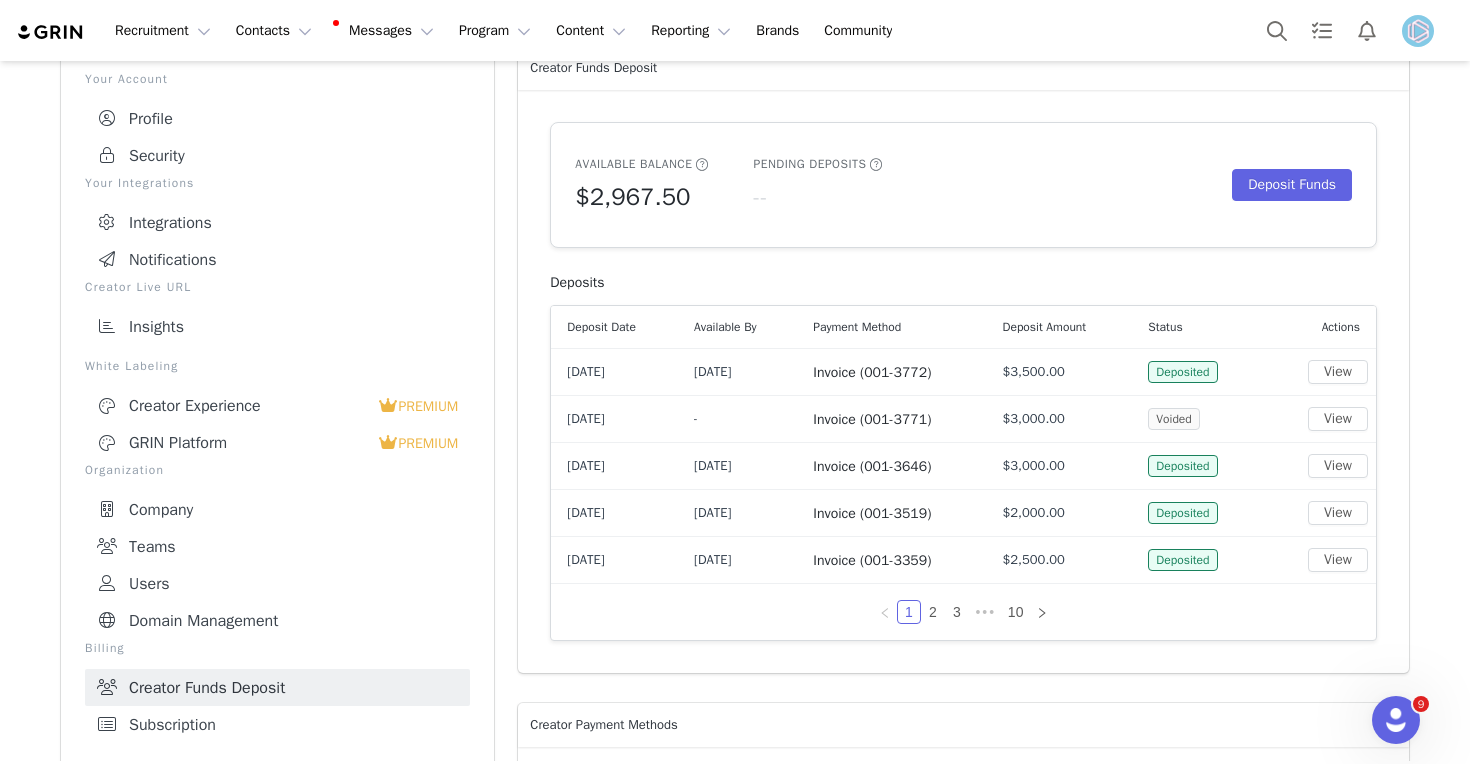 click on "Available Balance     $2,967.50 Pending Deposits     --         Deposit Funds     Deposits  Deposit Date   Available By   Payment Method   Deposit Amount   Status  Actions Jul 1, 2025  Jul 1, 2025  Invoice (001-3772) $3,500.00  Deposited  View Jul 1, 2025  -  Invoice (001-3771) $3,000.00  Voided  View Jun 2, 2025  Jun 2, 2025  Invoice (001-3646) $3,000.00  Deposited  View May 1, 2025  May 1, 2025  Invoice (001-3519) $2,000.00  Deposited  View Apr 1, 2025  Apr 1, 2025  Invoice (001-3359) $2,500.00  Deposited  View 1 2 3 ••• 10" at bounding box center (963, 382) 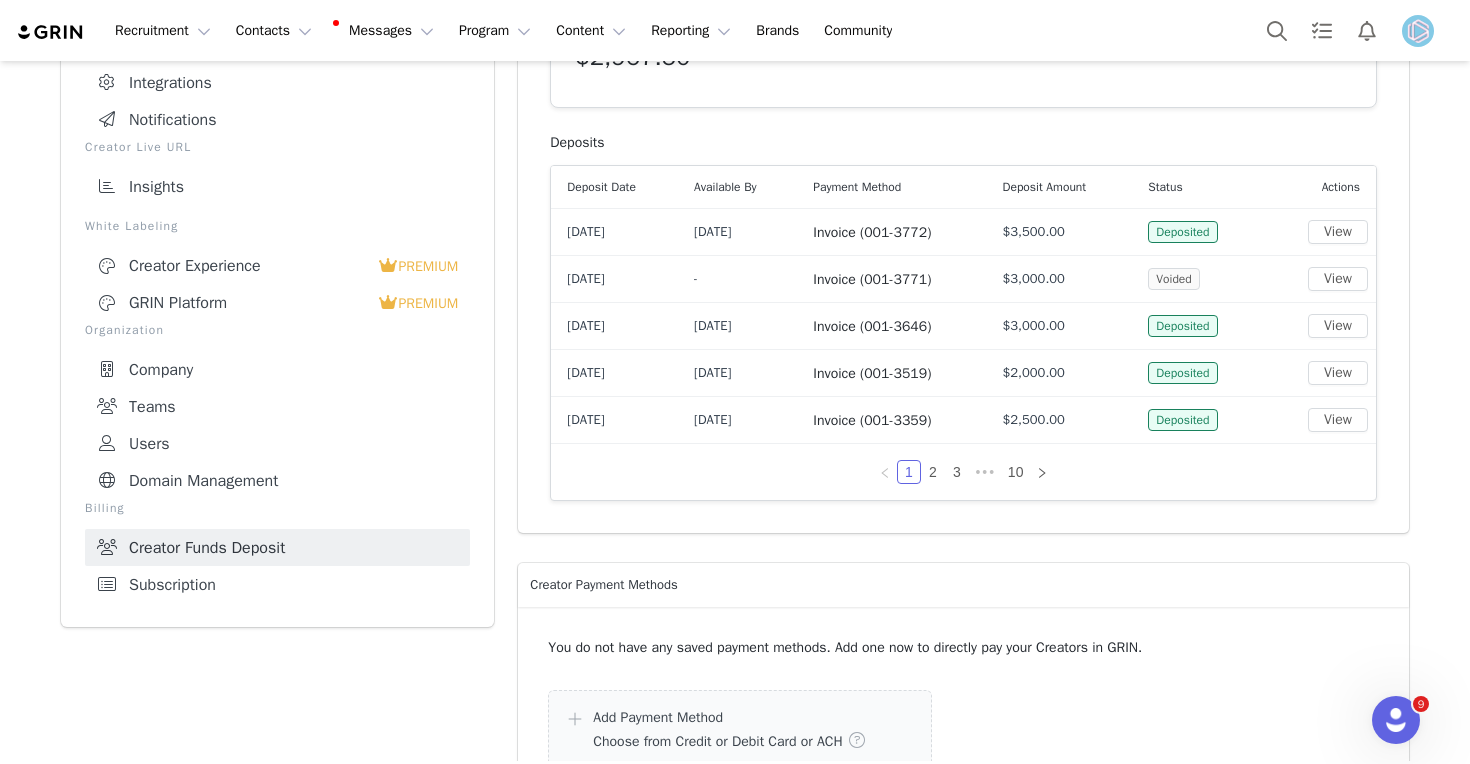 scroll, scrollTop: 611, scrollLeft: 0, axis: vertical 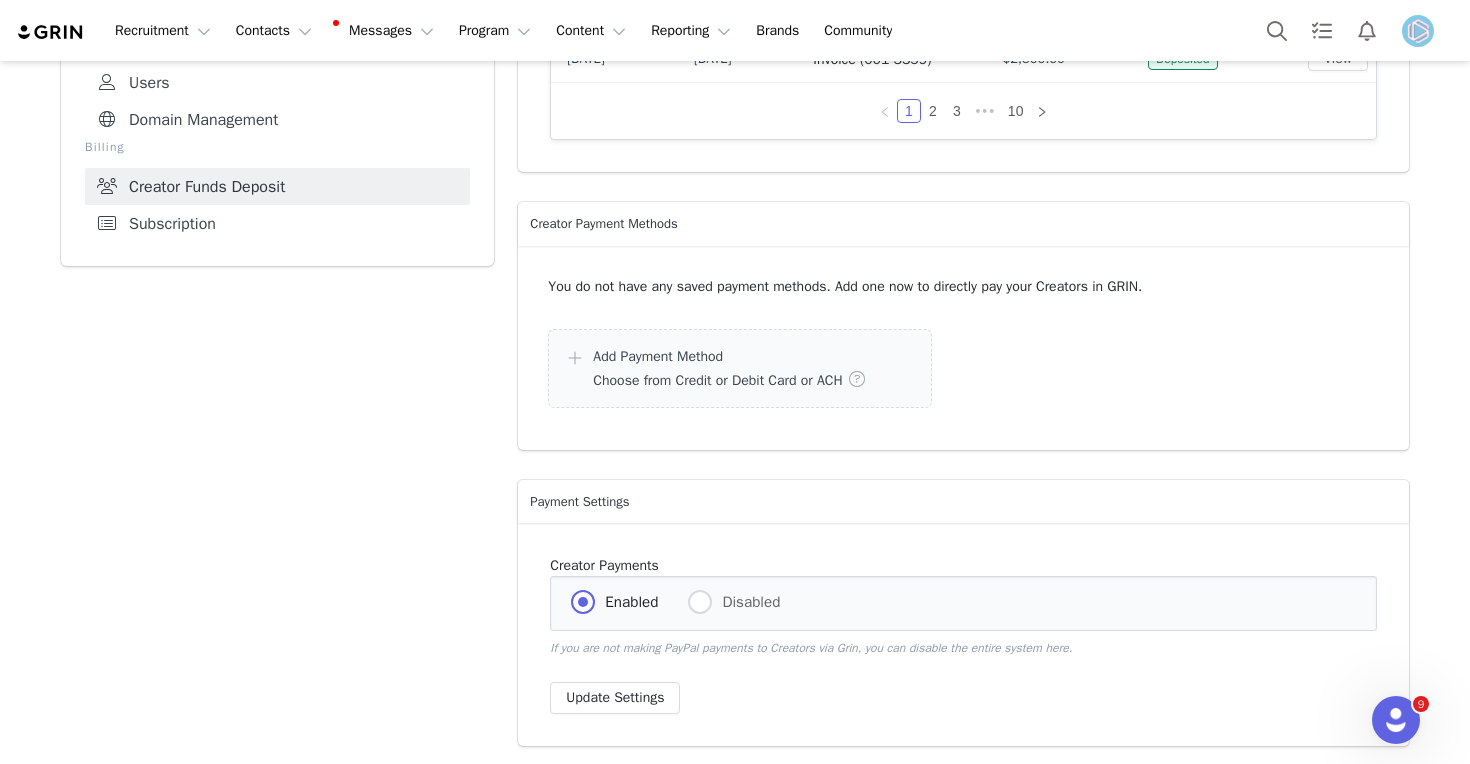 click on "Subscription" at bounding box center (277, 223) 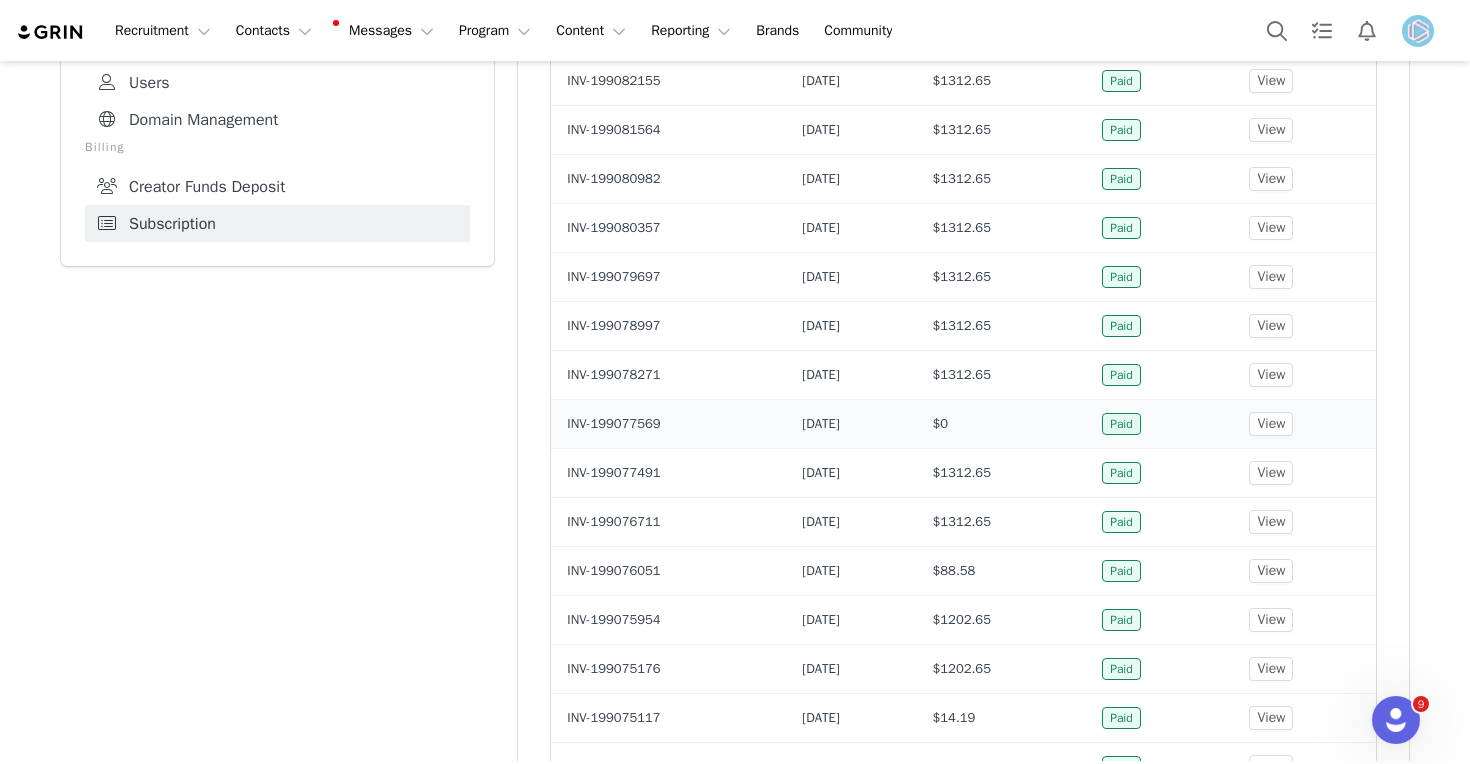scroll, scrollTop: 0, scrollLeft: 0, axis: both 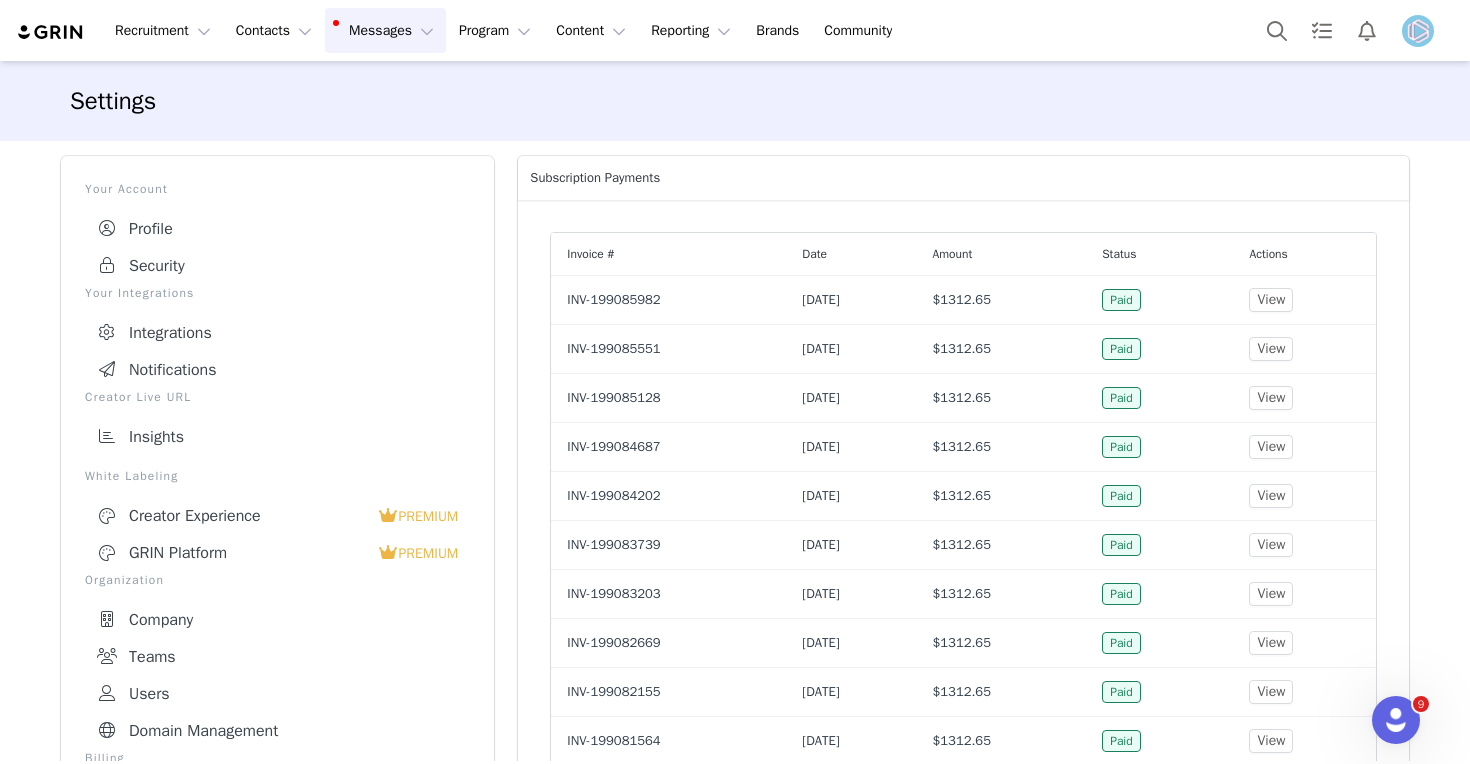 click on "Messages Messages" at bounding box center (385, 30) 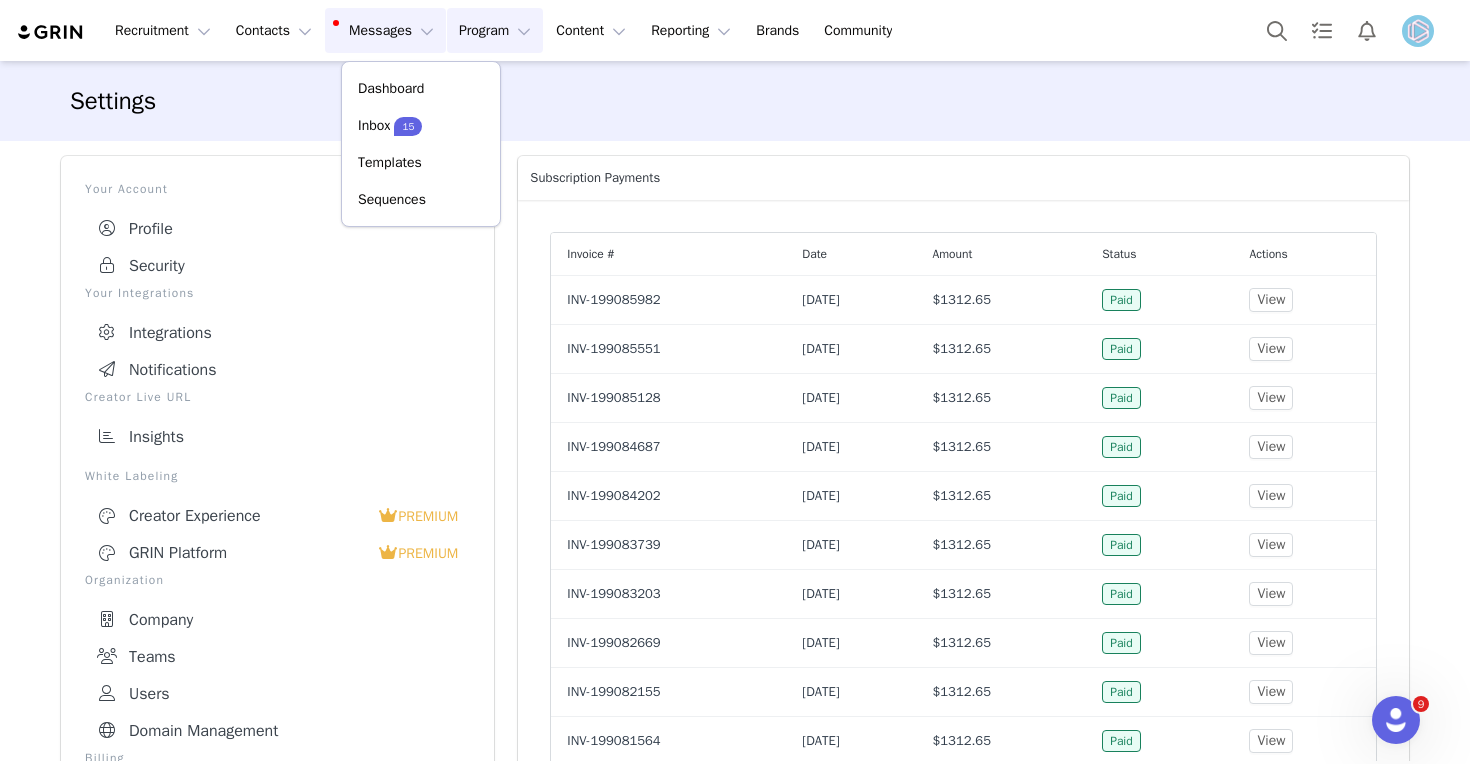 click on "Program Program" at bounding box center (495, 30) 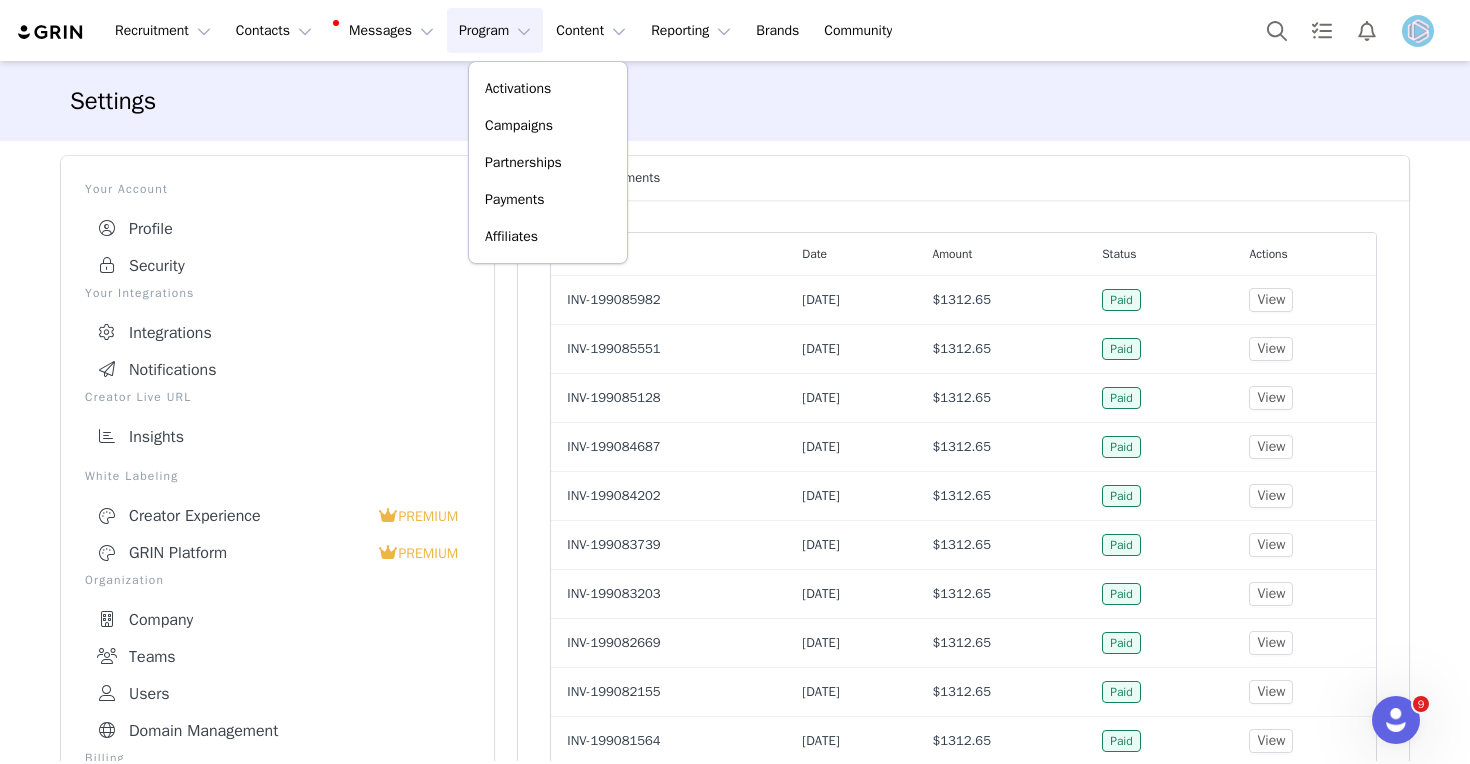 click on "Settings" at bounding box center (735, 101) 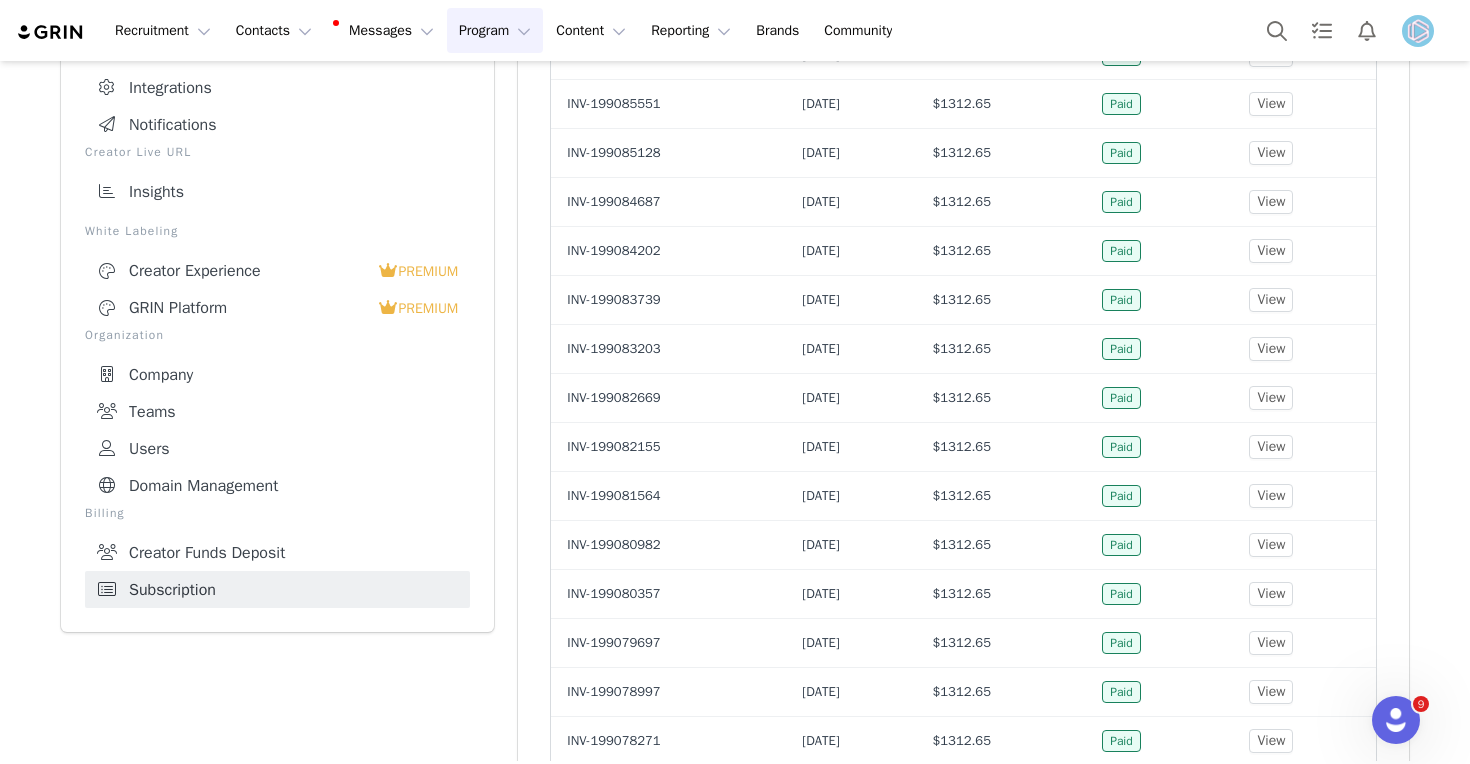 scroll, scrollTop: 252, scrollLeft: 0, axis: vertical 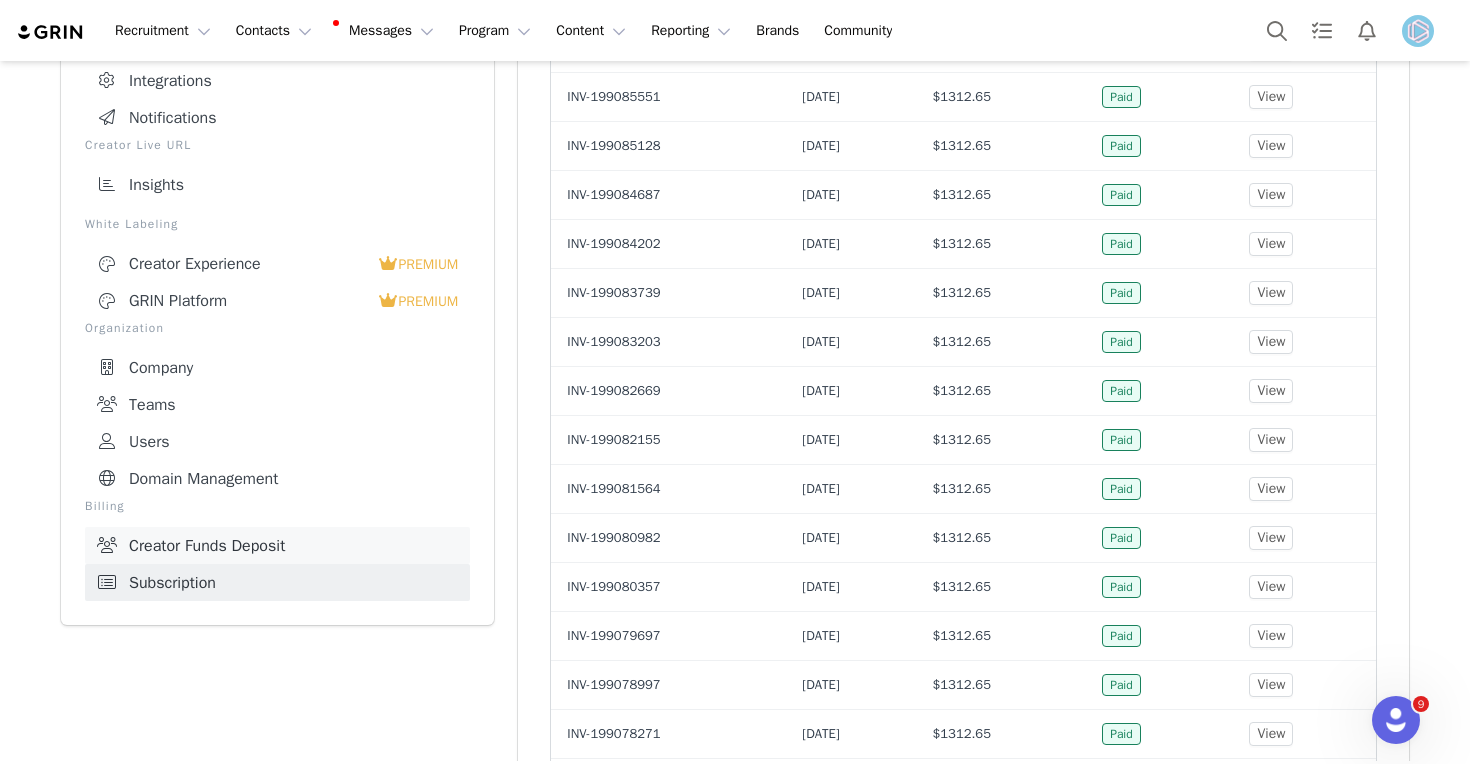 click on "Creator Funds Deposit" at bounding box center [277, 545] 